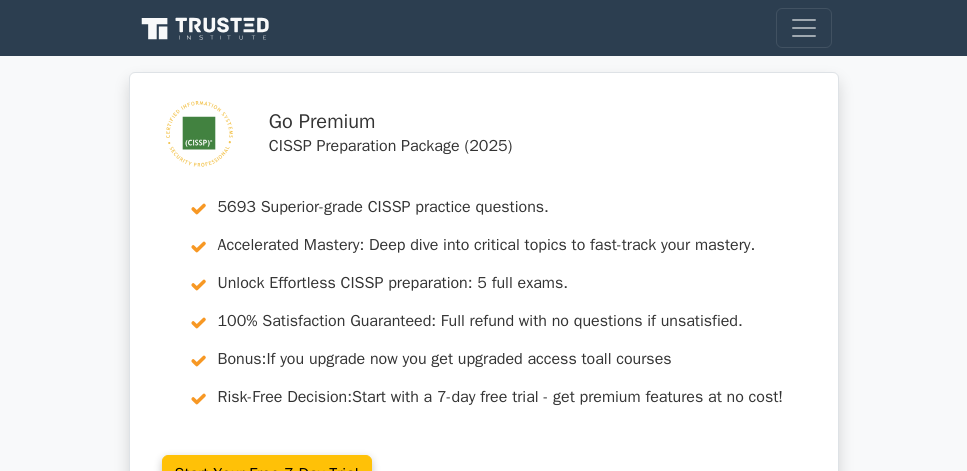 scroll, scrollTop: 257, scrollLeft: 0, axis: vertical 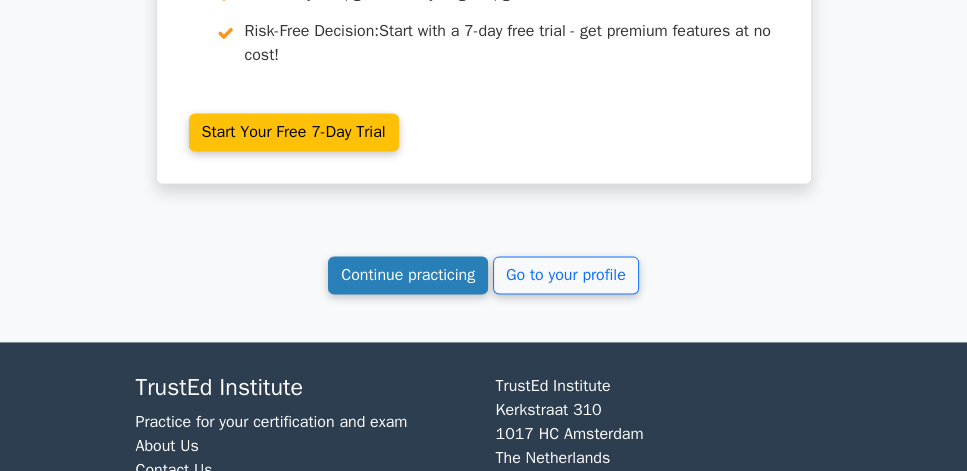 click on "Continue practicing" at bounding box center (408, 275) 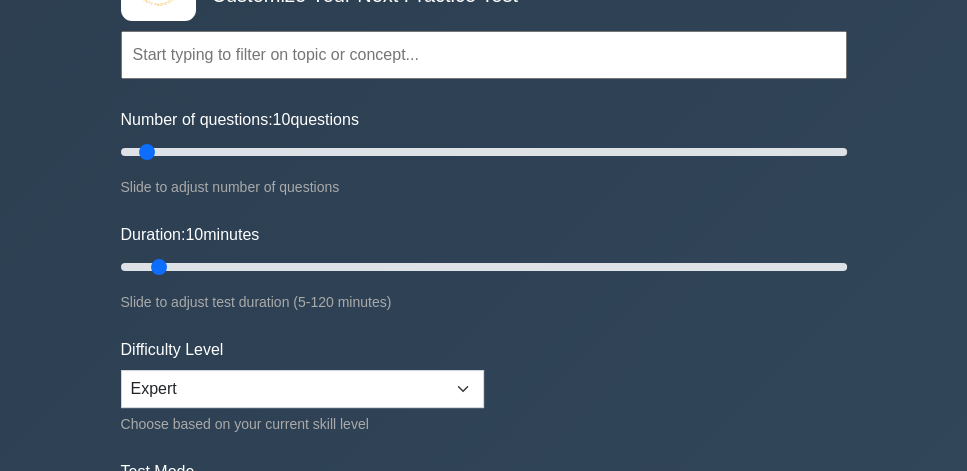 scroll, scrollTop: 171, scrollLeft: 0, axis: vertical 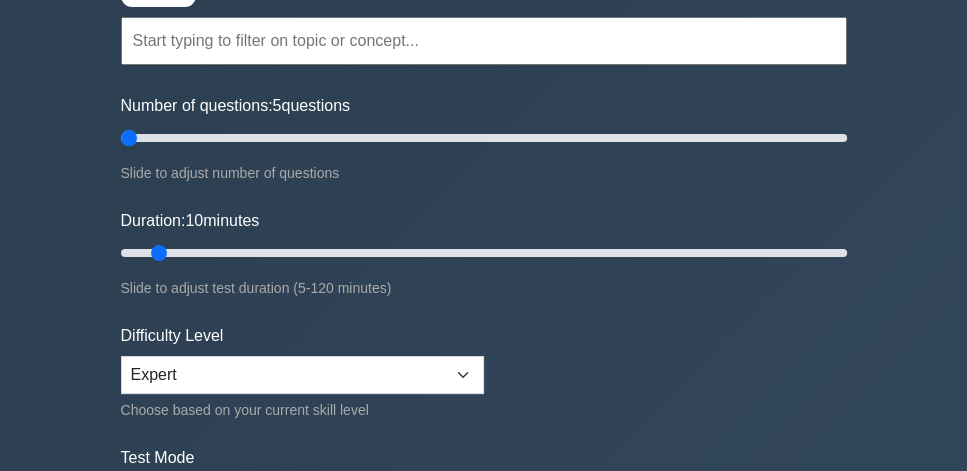 drag, startPoint x: 145, startPoint y: 140, endPoint x: 97, endPoint y: 144, distance: 48.166378 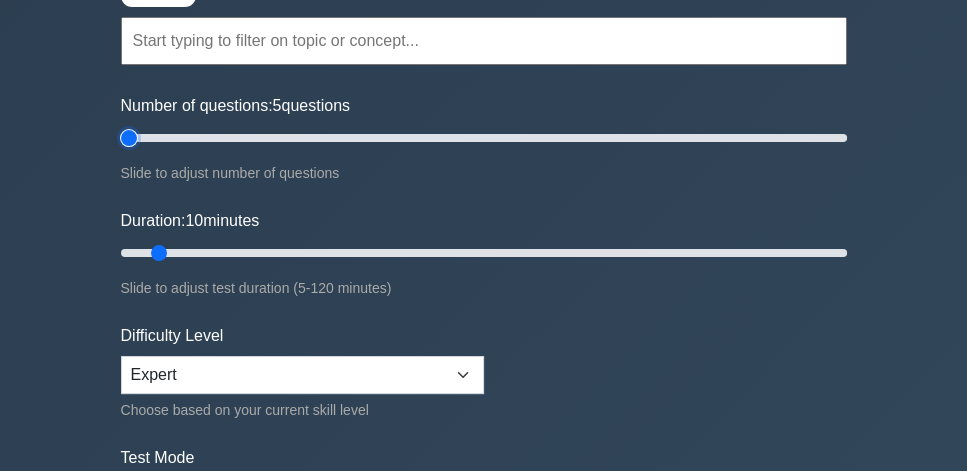 type on "5" 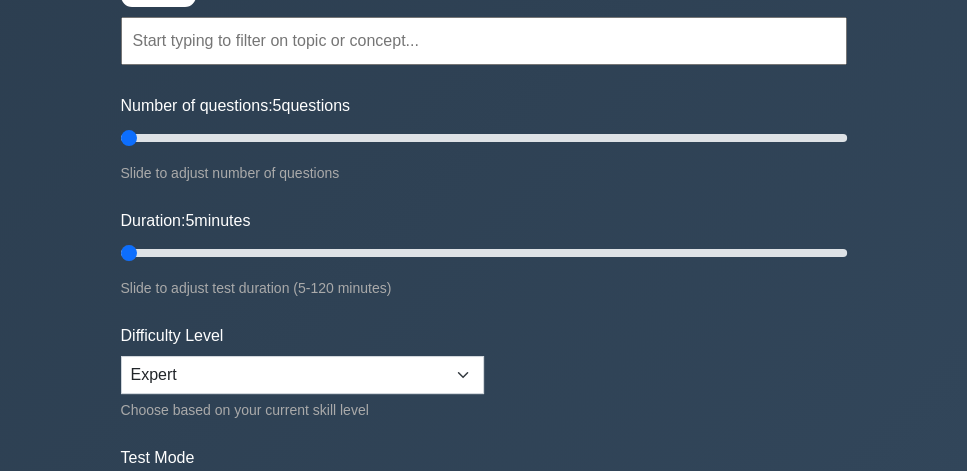 drag, startPoint x: 155, startPoint y: 250, endPoint x: 31, endPoint y: 228, distance: 125.93649 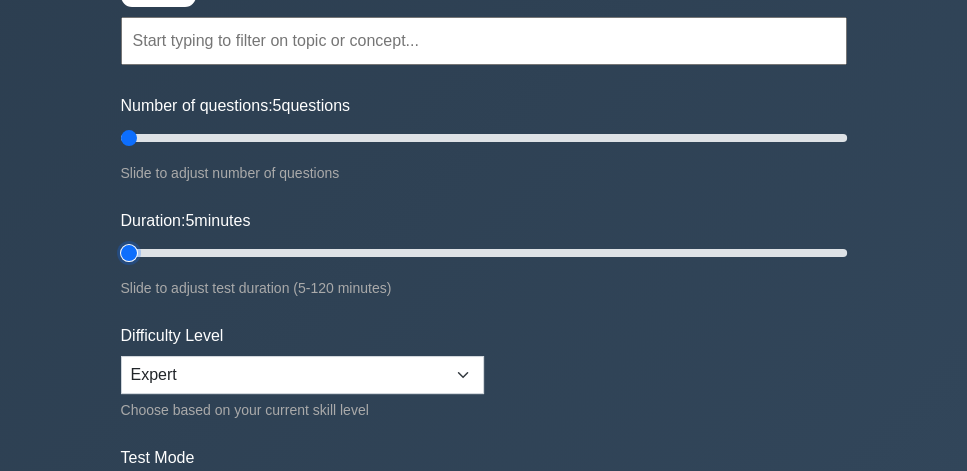 type on "5" 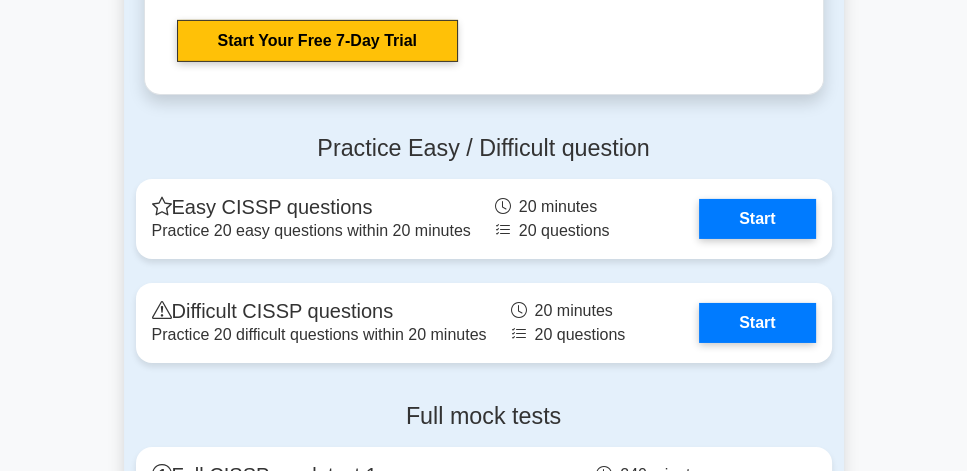 scroll, scrollTop: 6114, scrollLeft: 0, axis: vertical 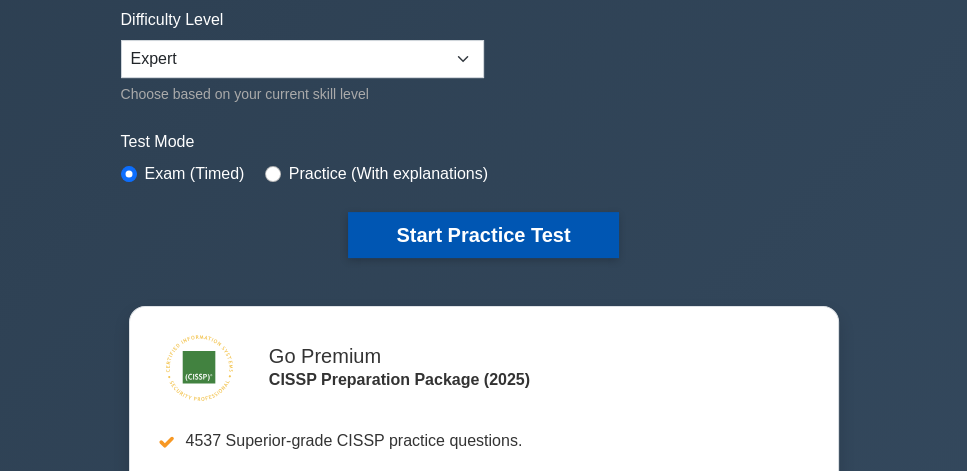 click on "Start Practice Test" at bounding box center (483, 235) 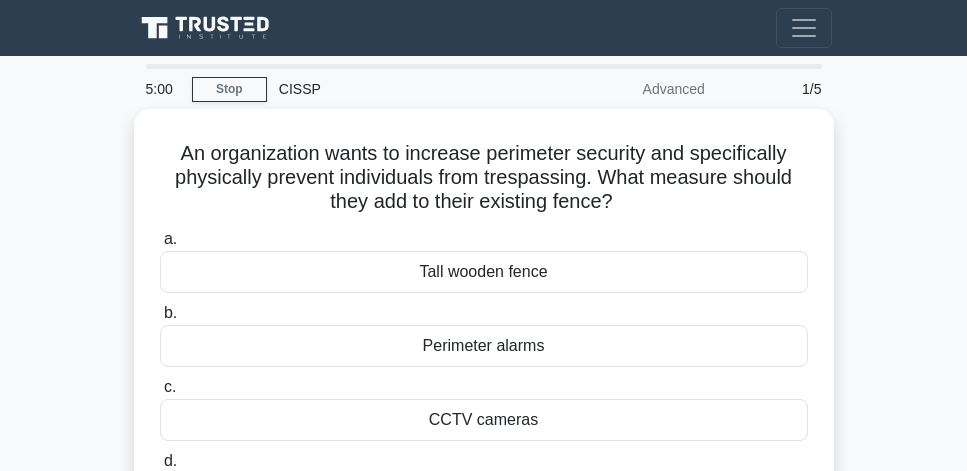 scroll, scrollTop: 0, scrollLeft: 0, axis: both 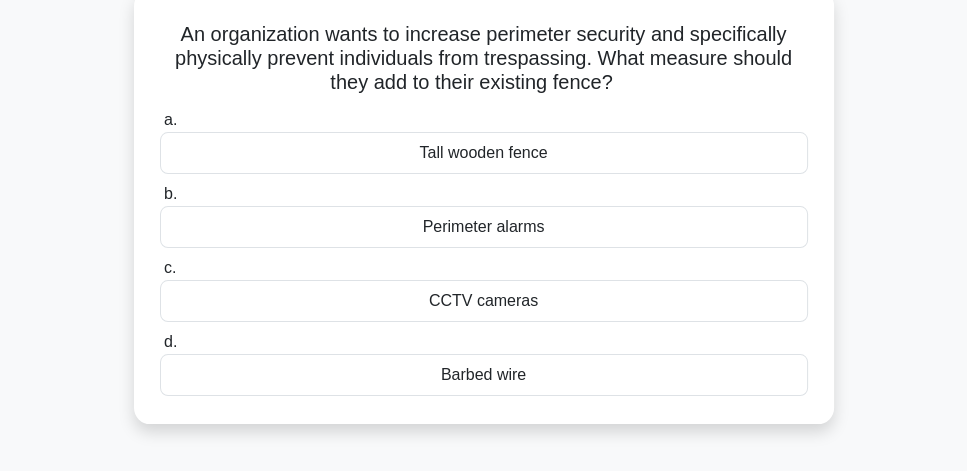 click on "Tall wooden fence" at bounding box center (484, 153) 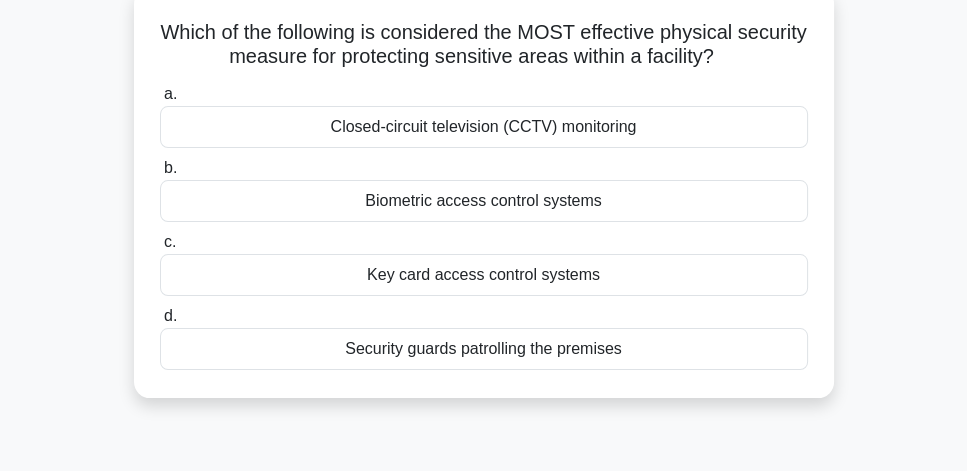scroll, scrollTop: 114, scrollLeft: 0, axis: vertical 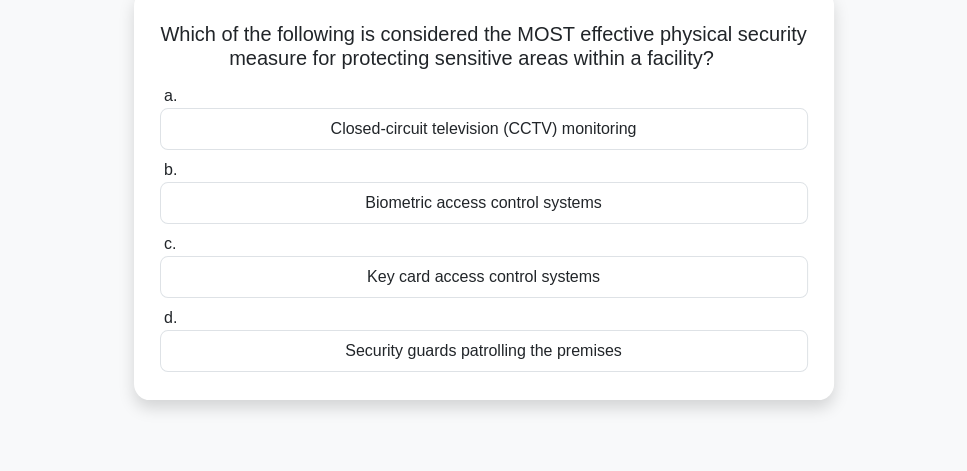 click on "Biometric access control systems" at bounding box center [484, 203] 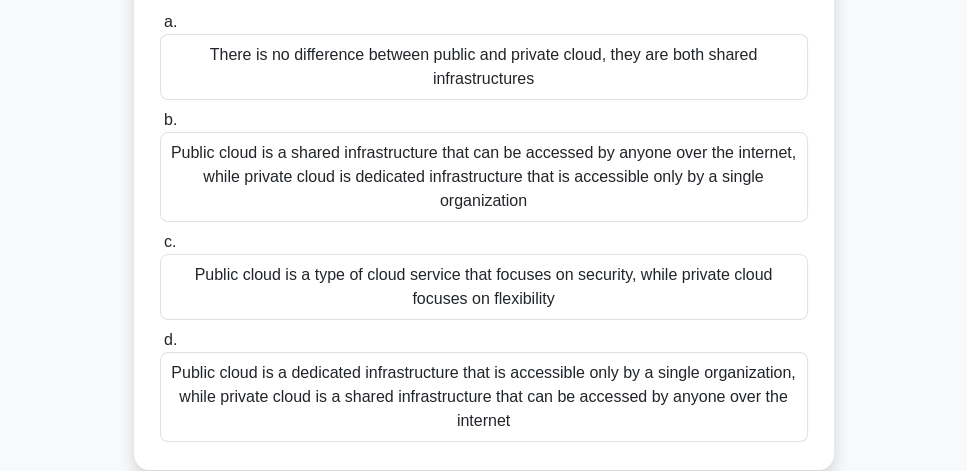 scroll, scrollTop: 171, scrollLeft: 0, axis: vertical 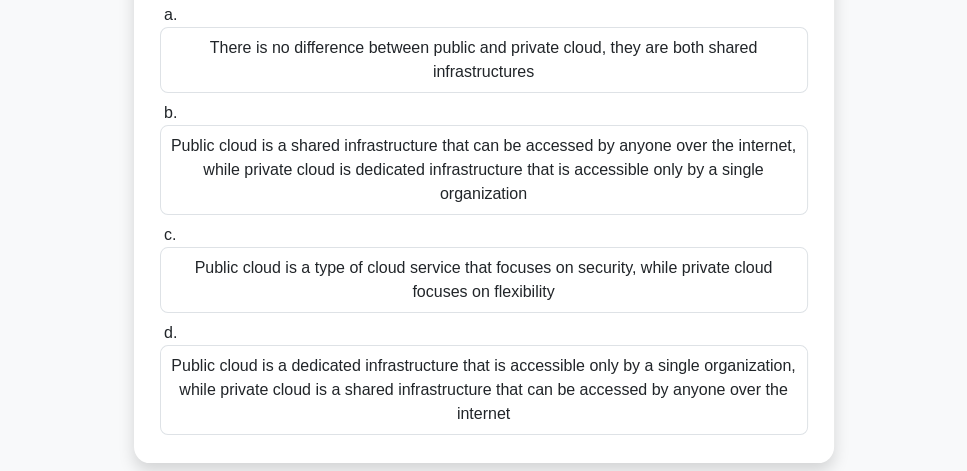 click on "Public cloud is a shared infrastructure that can be accessed by anyone over the internet, while private cloud is dedicated infrastructure that is accessible only by a single organization" at bounding box center [484, 170] 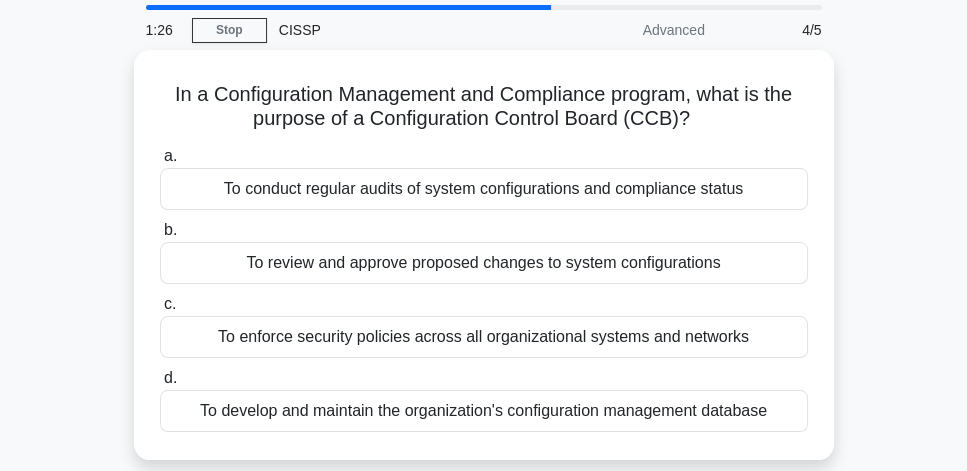 scroll, scrollTop: 57, scrollLeft: 0, axis: vertical 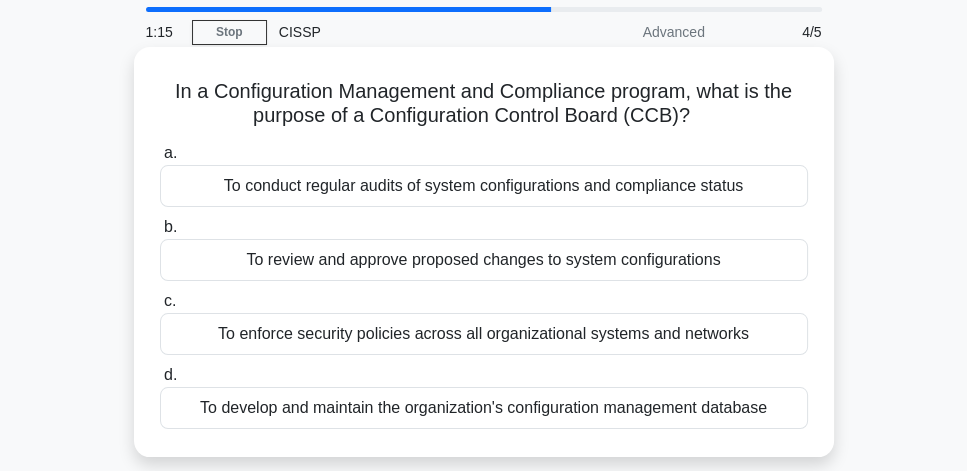 click on "To enforce security policies across all organizational systems and networks" at bounding box center [484, 334] 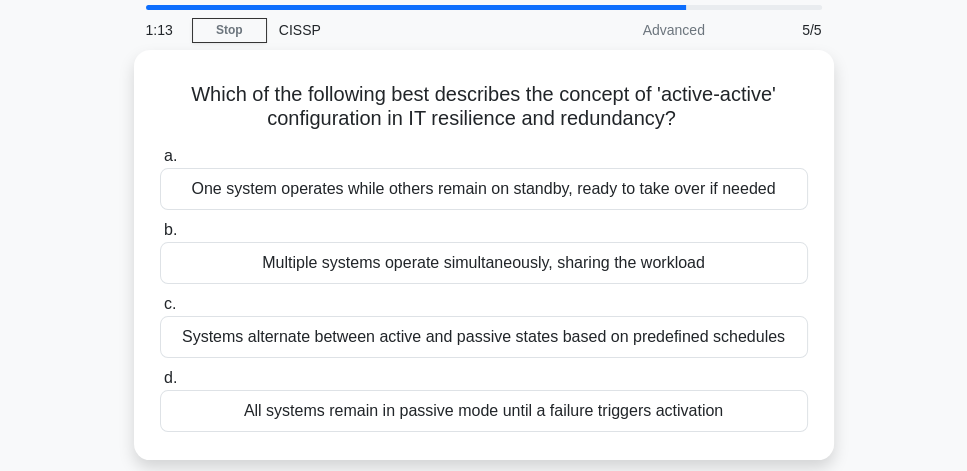 scroll, scrollTop: 57, scrollLeft: 0, axis: vertical 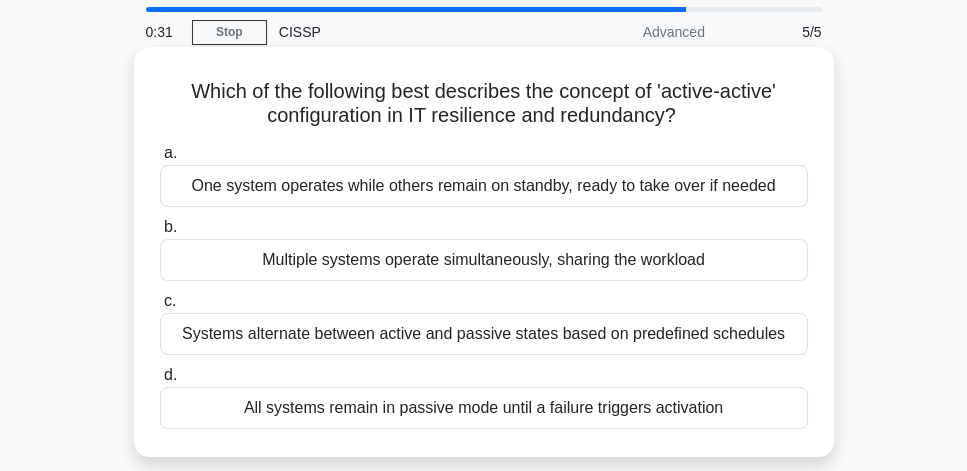 click on "Multiple systems operate simultaneously, sharing the workload" at bounding box center [484, 260] 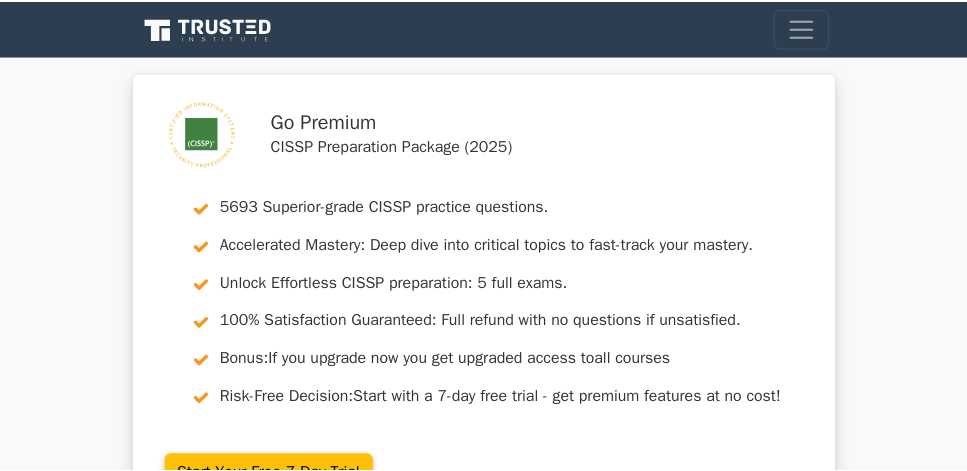 scroll, scrollTop: 0, scrollLeft: 0, axis: both 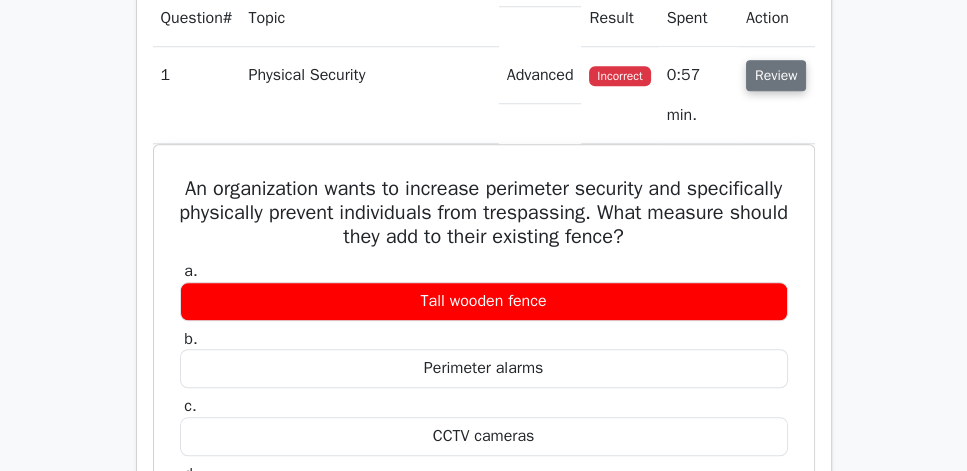click on "Review" at bounding box center [776, 75] 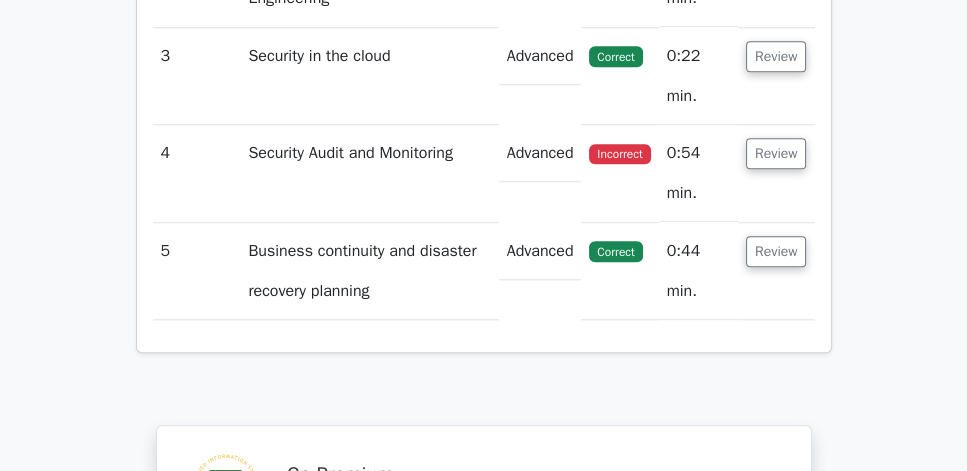scroll, scrollTop: 1771, scrollLeft: 0, axis: vertical 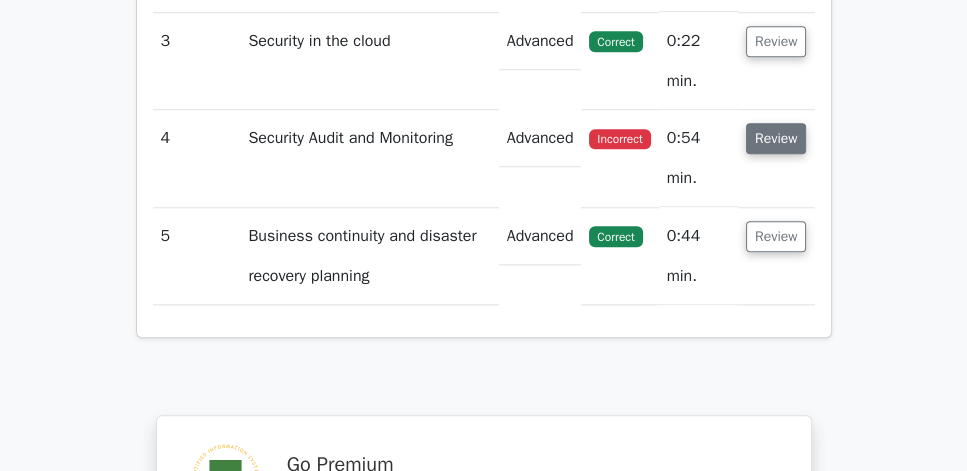 click on "Review" at bounding box center [776, 138] 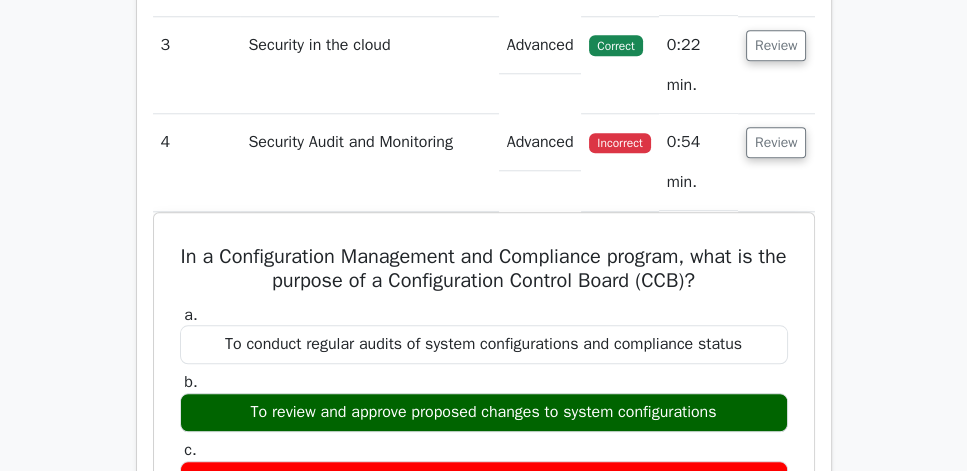 scroll, scrollTop: 1771, scrollLeft: 0, axis: vertical 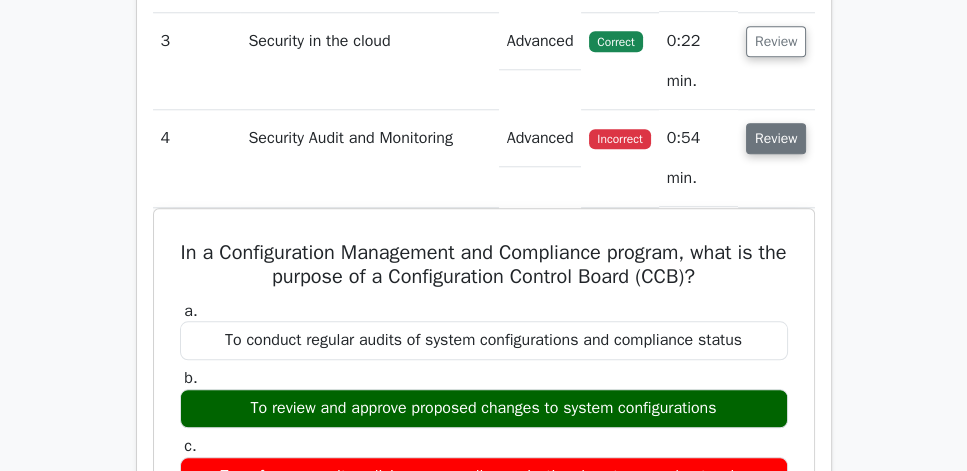 click on "Review" at bounding box center [776, 138] 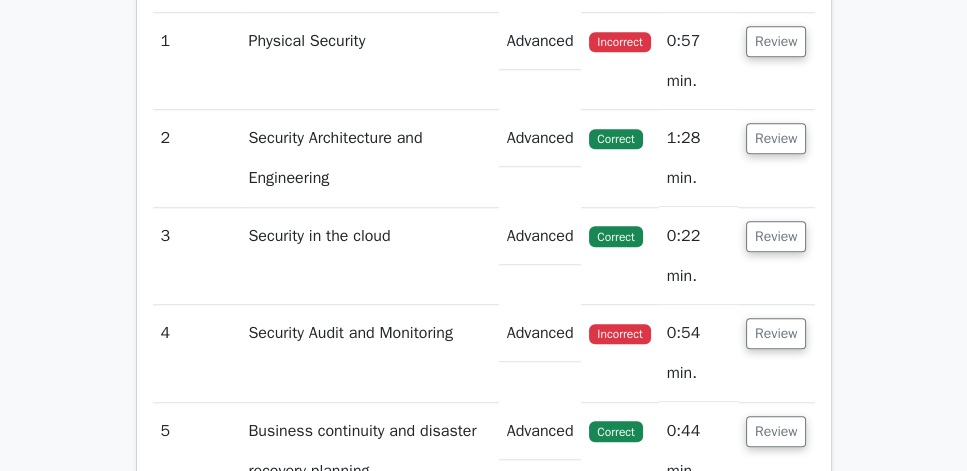 scroll, scrollTop: 1542, scrollLeft: 0, axis: vertical 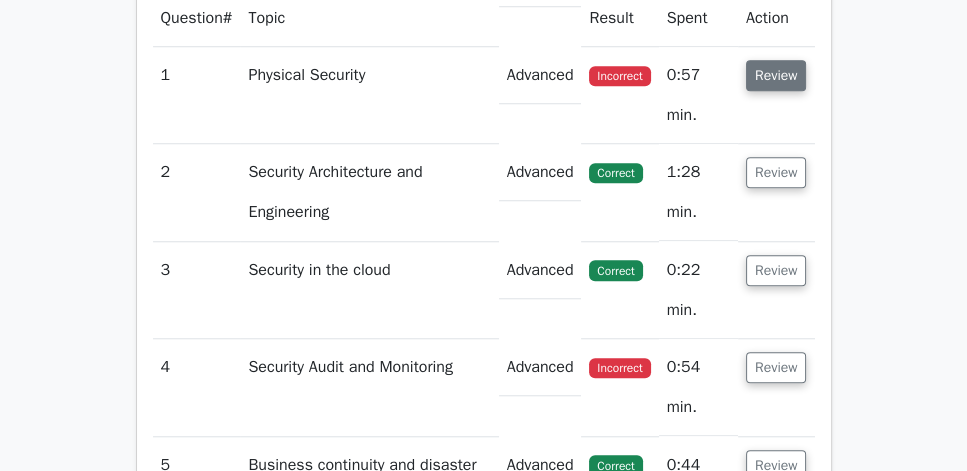 click on "Review" at bounding box center [776, 75] 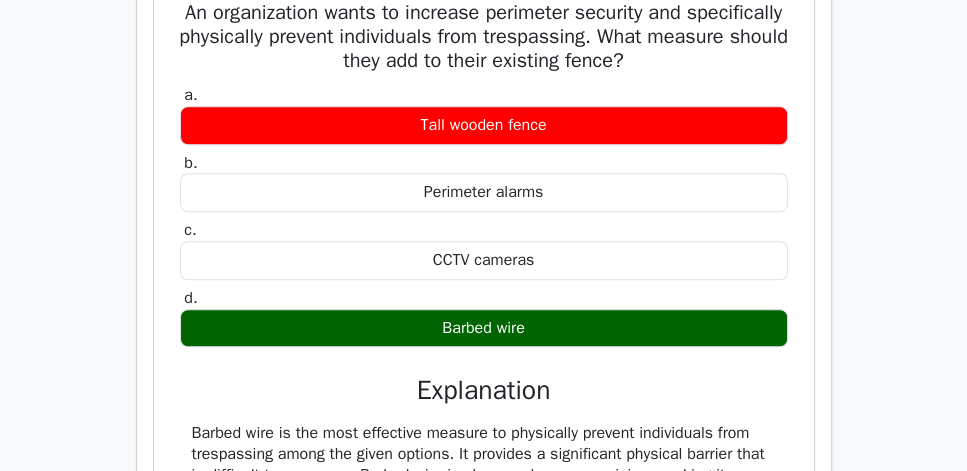 scroll, scrollTop: 1714, scrollLeft: 0, axis: vertical 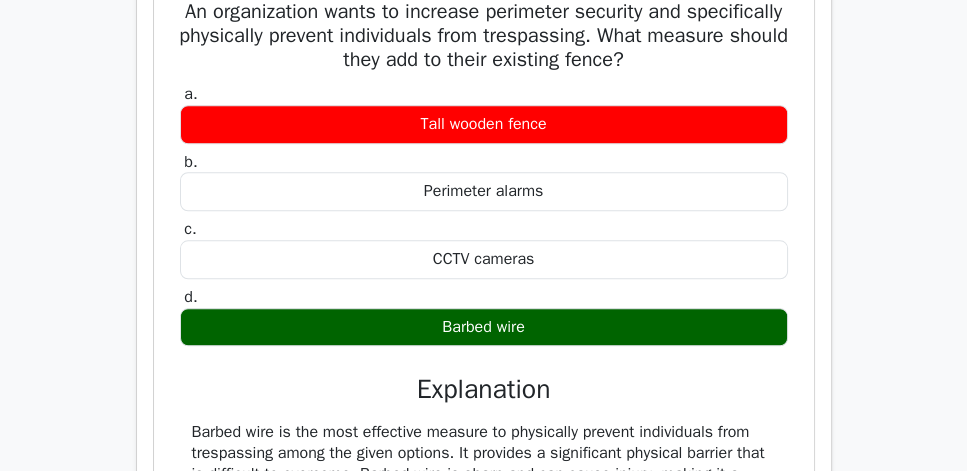 drag, startPoint x: 196, startPoint y: 50, endPoint x: 636, endPoint y: 389, distance: 555.44666 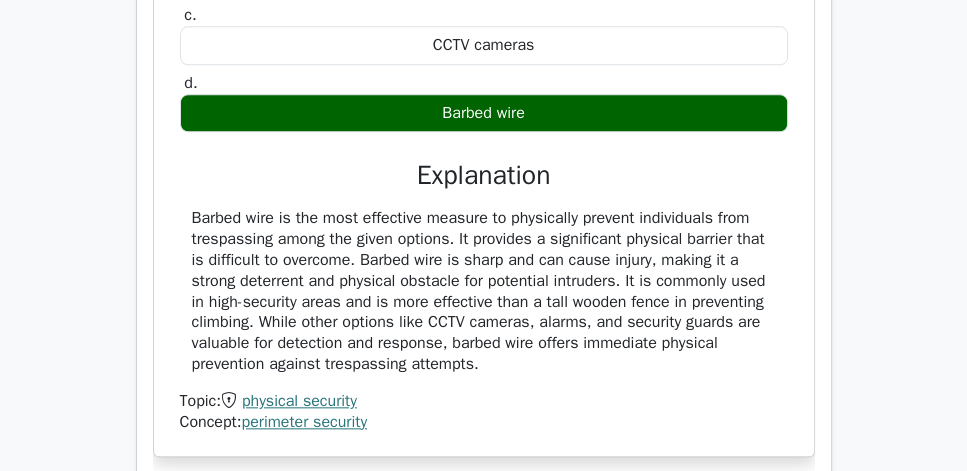 scroll, scrollTop: 2000, scrollLeft: 0, axis: vertical 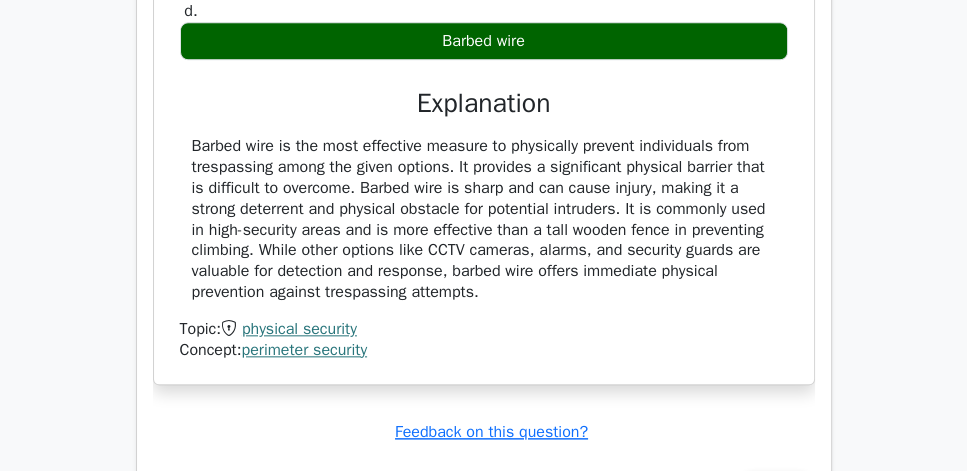 click on "Barbed wire is the most effective measure to physically prevent individuals from trespassing among the given options. It provides a significant physical barrier that is difficult to overcome. Barbed wire is sharp and can cause injury, making it a strong deterrent and physical obstacle for potential intruders. It is commonly used in high-security areas and is more effective than a tall wooden fence in preventing climbing. While other options like CCTV cameras, alarms, and security guards are valuable for detection and response, barbed wire offers immediate physical prevention against trespassing attempts." at bounding box center [484, 219] 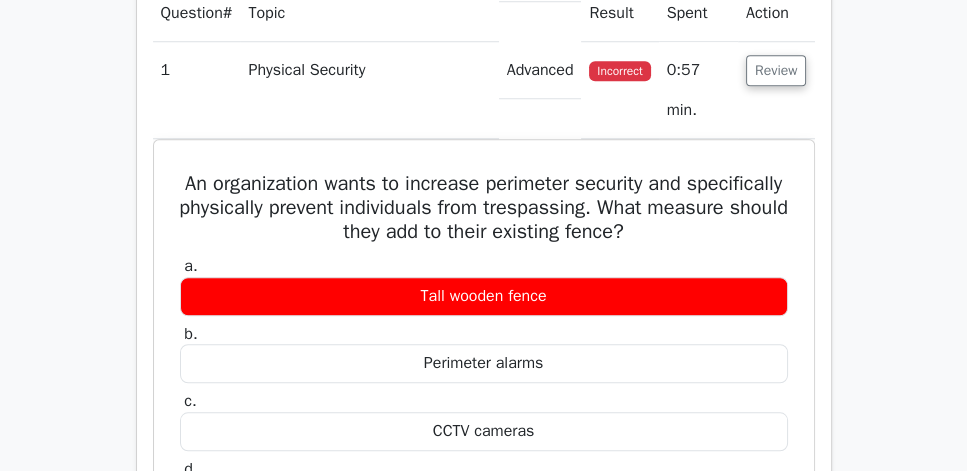 scroll, scrollTop: 1542, scrollLeft: 0, axis: vertical 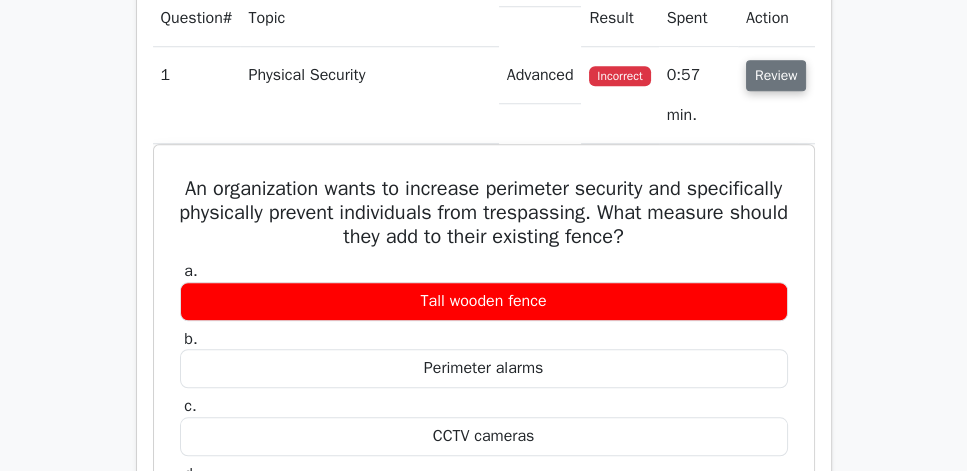 click on "Review" at bounding box center (776, 75) 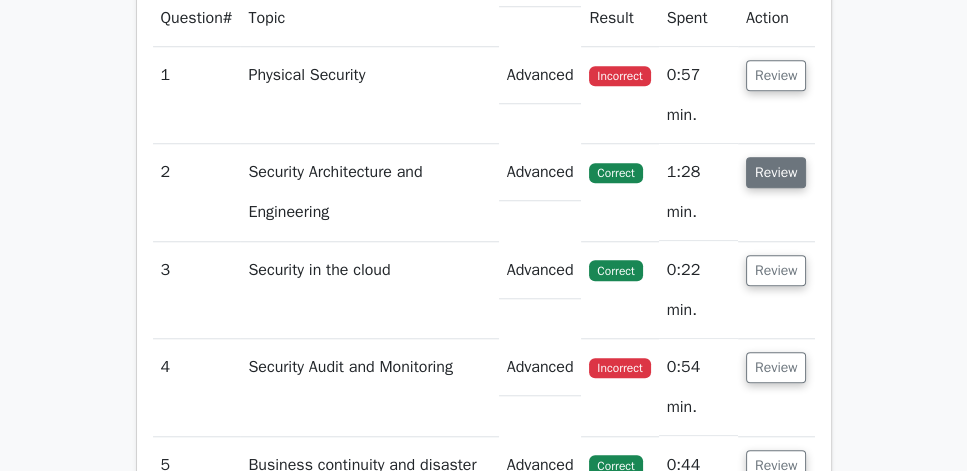 click on "Review" at bounding box center [776, 172] 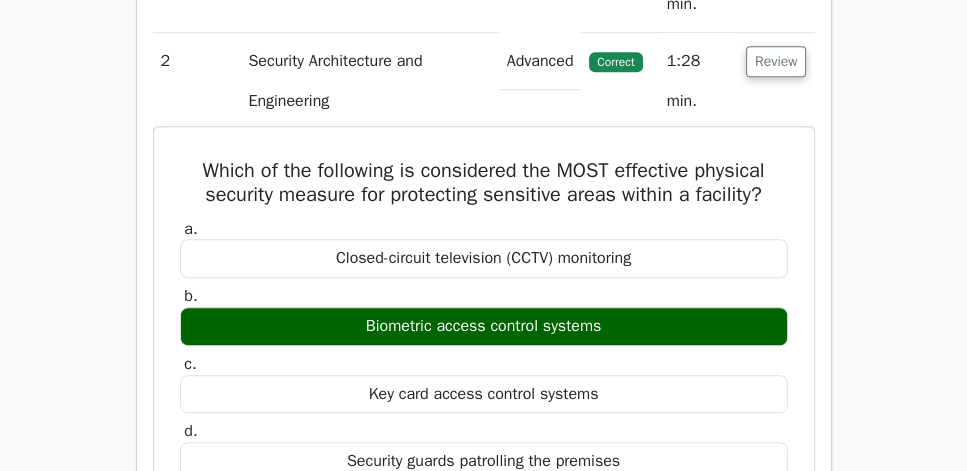 scroll, scrollTop: 1657, scrollLeft: 0, axis: vertical 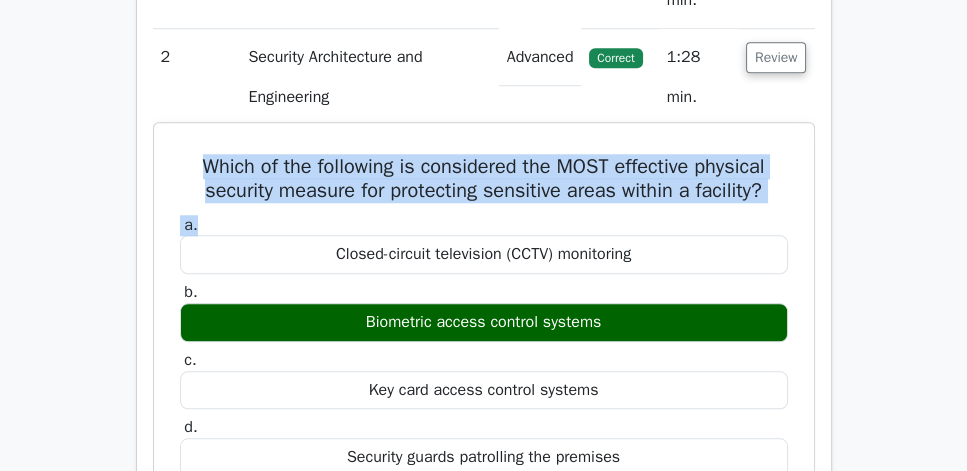 drag, startPoint x: 193, startPoint y: 212, endPoint x: 656, endPoint y: 288, distance: 469.1961 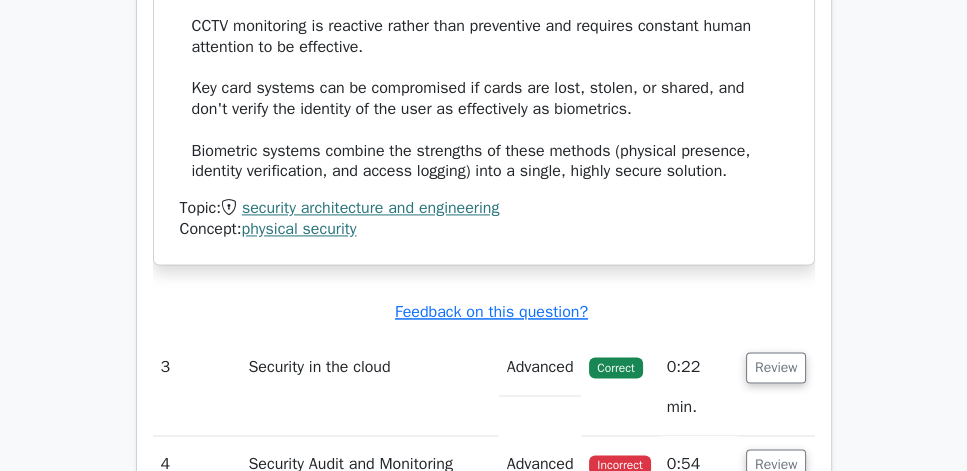 scroll, scrollTop: 2628, scrollLeft: 0, axis: vertical 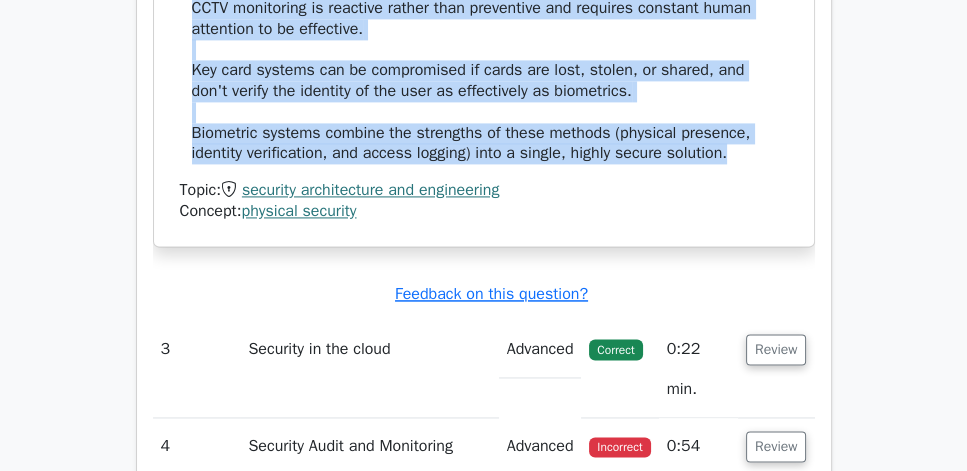 click on "Biometric access control systems are considered the MOST effective physical security measure for protecting sensitive areas within a facility. Here's why: [NUMBER] Uniqueness: Biometric systems use unique physical characteristics (e.g., fingerprints, retinal scans) that are extremely difficult to replicate or forge. [NUMBER] Non-transferable: Unlike key cards or passwords, biometric identifiers cannot be shared, lost, or stolen. [NUMBER] Accountability: Biometric systems provide a clear audit trail of who accessed specific areas and when. [NUMBER] Difficulty to bypass: It's much harder to trick a biometric system compared to other access control methods. While the other options are valuable security measures, they have limitations: Security guards are susceptible to human error, fatigue, and can be overwhelmed in large facilities. CCTV monitoring is reactive rather than preventive and requires constant human attention to be effective." at bounding box center (484, -127) 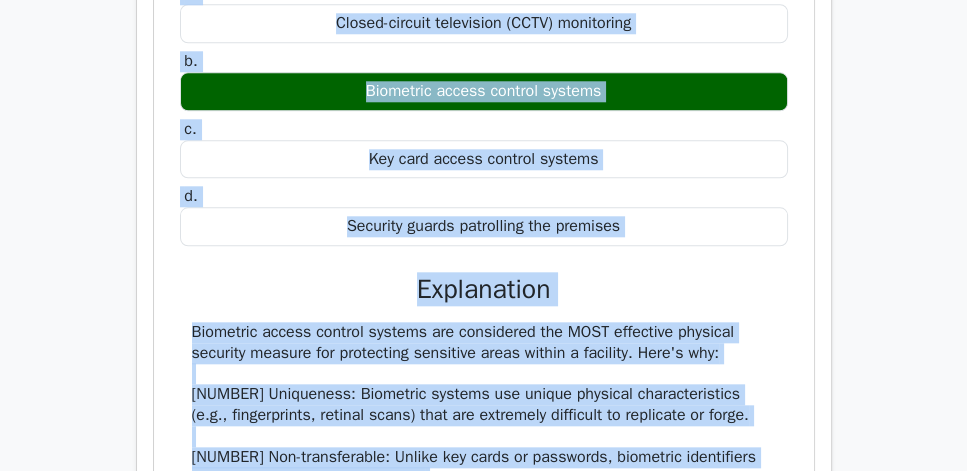 scroll, scrollTop: 1885, scrollLeft: 0, axis: vertical 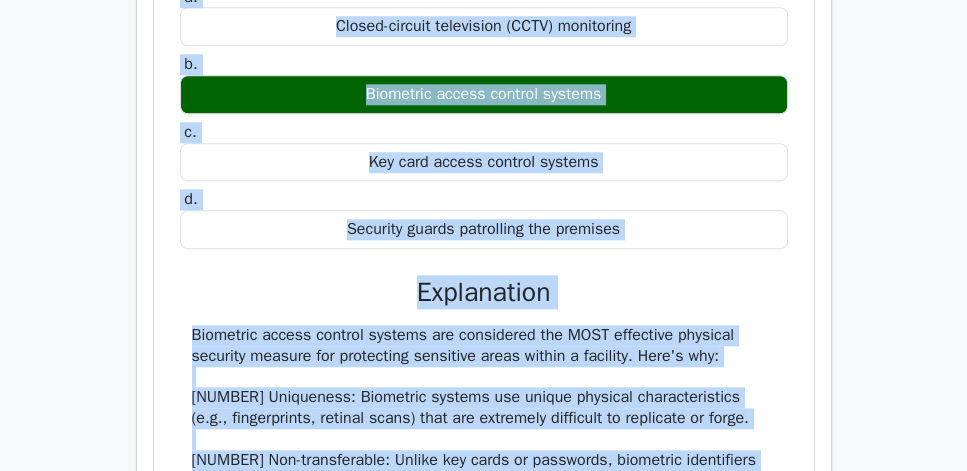 click on "c.
Key card access control systems" at bounding box center (484, 152) 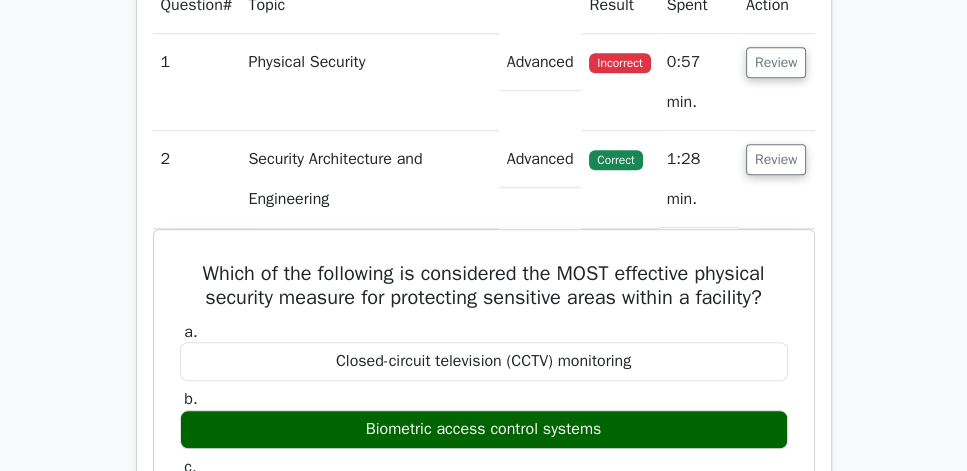 scroll, scrollTop: 1542, scrollLeft: 0, axis: vertical 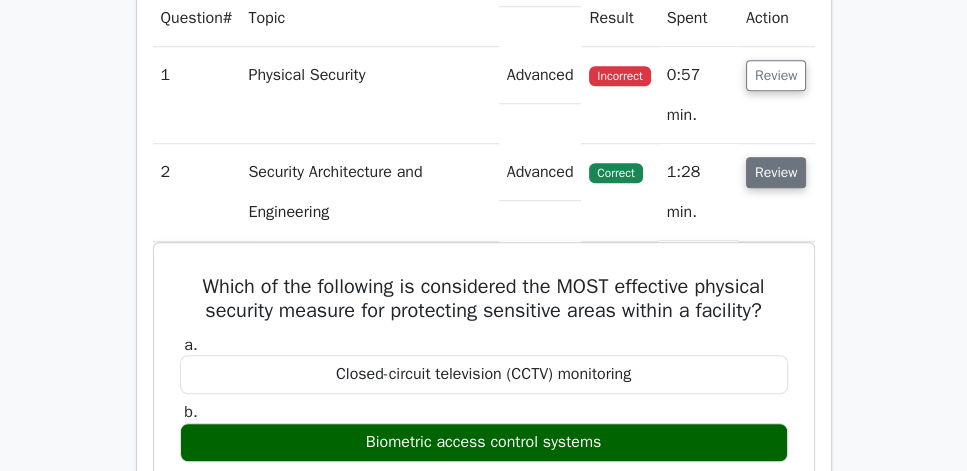 click on "Review" at bounding box center [776, 172] 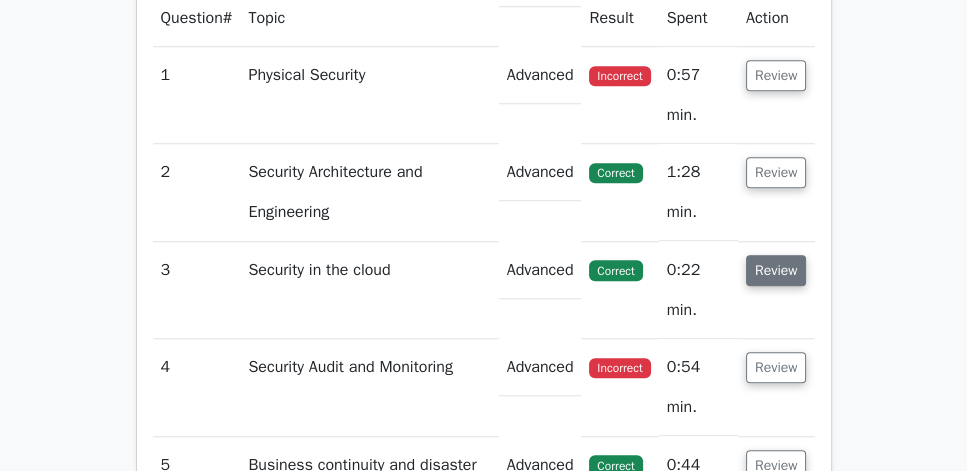 click on "Review" at bounding box center (776, 270) 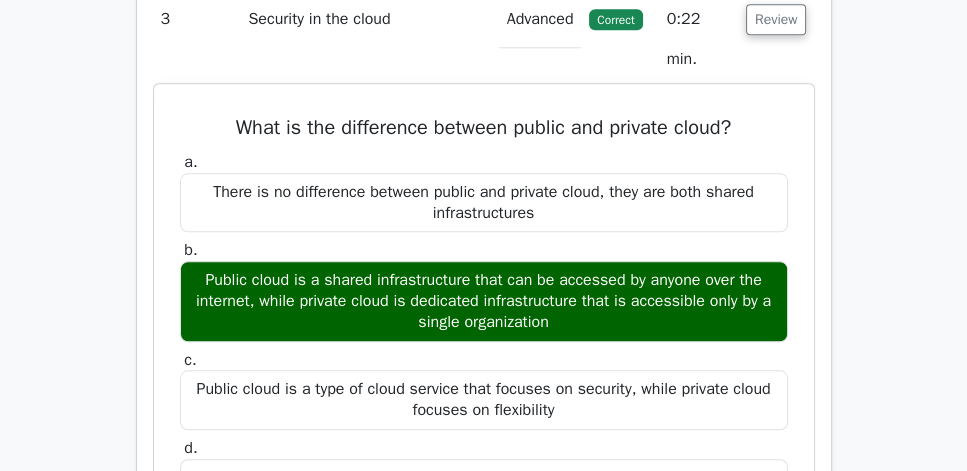 scroll, scrollTop: 1828, scrollLeft: 0, axis: vertical 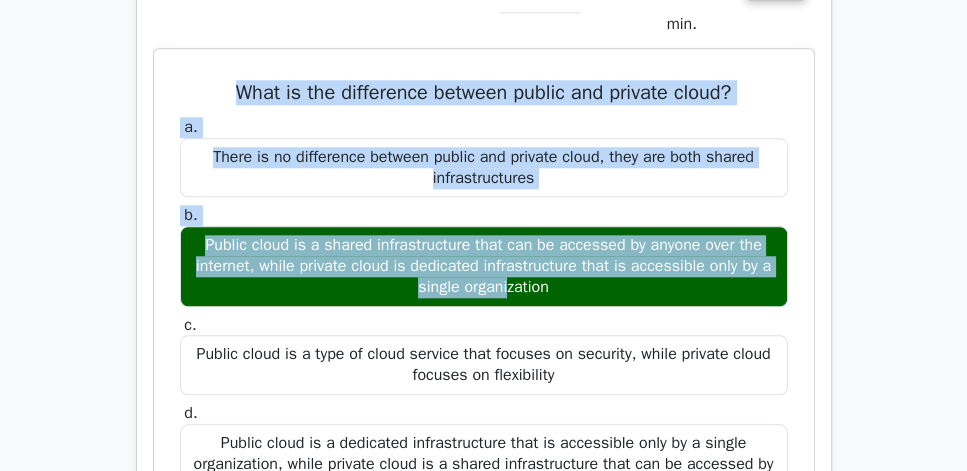 drag, startPoint x: 195, startPoint y: 137, endPoint x: 737, endPoint y: 286, distance: 562.10767 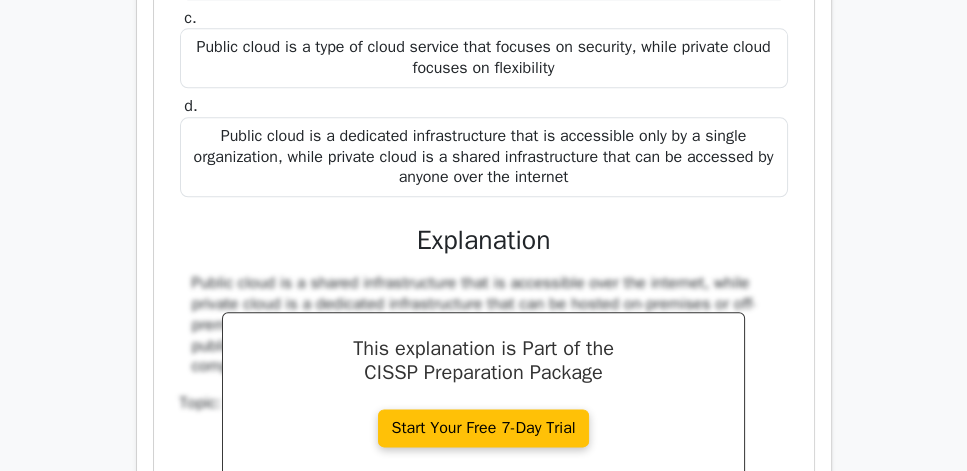 scroll, scrollTop: 2114, scrollLeft: 0, axis: vertical 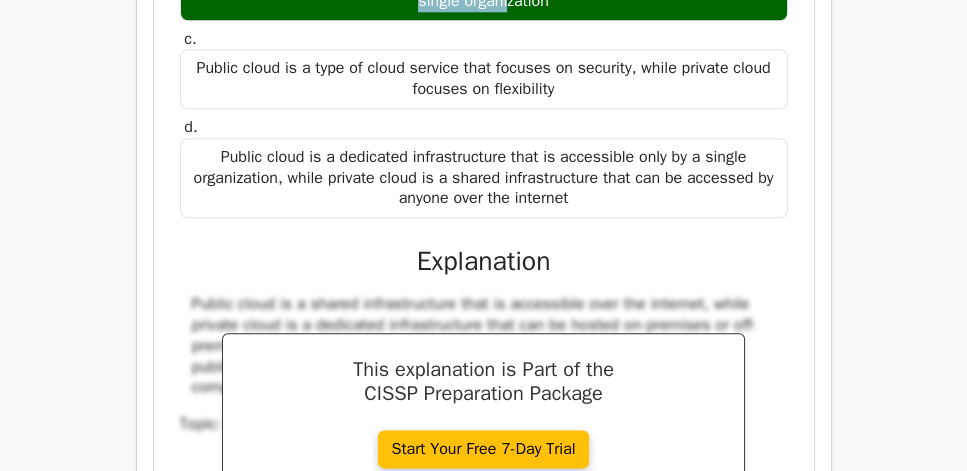 click on "Public cloud is a dedicated infrastructure that is accessible only by a single organization, while private cloud is a shared infrastructure that can be accessed by anyone over the internet" at bounding box center (484, 178) 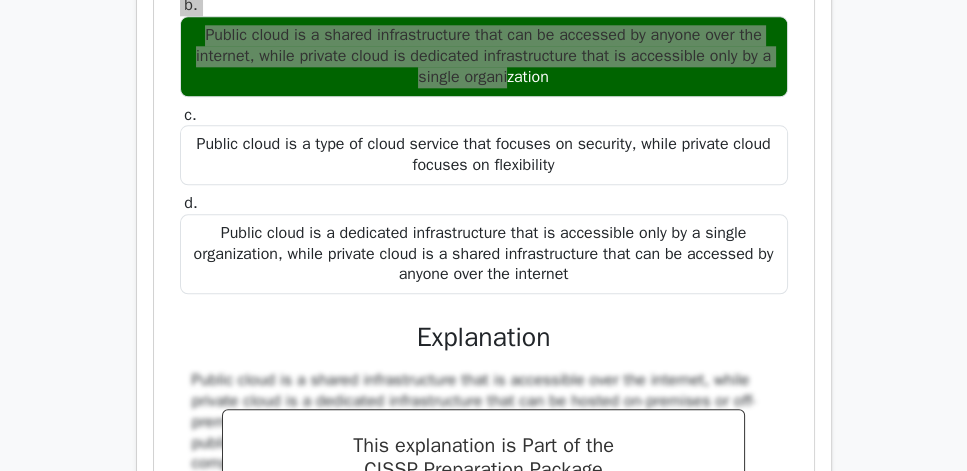 scroll, scrollTop: 2057, scrollLeft: 0, axis: vertical 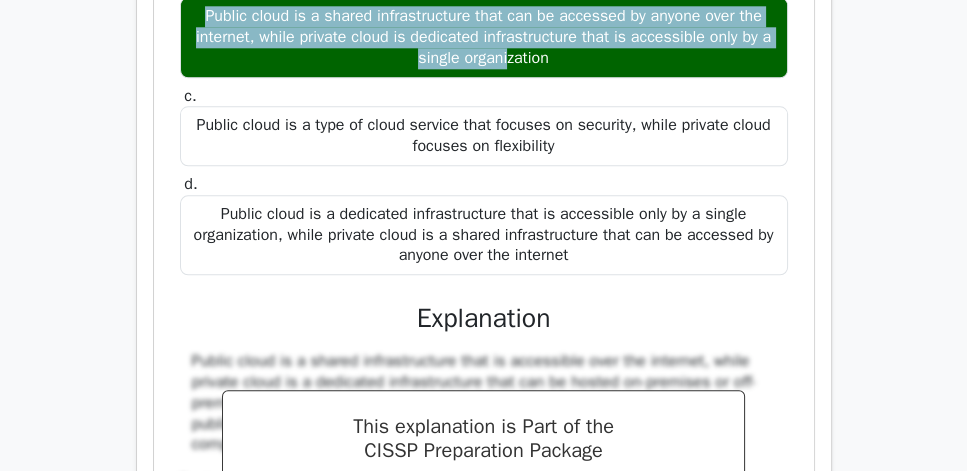 click on "What is the difference between public and private cloud?
a.
There is no difference between public and private cloud, they are both shared infrastructures
b." at bounding box center [484, 237] 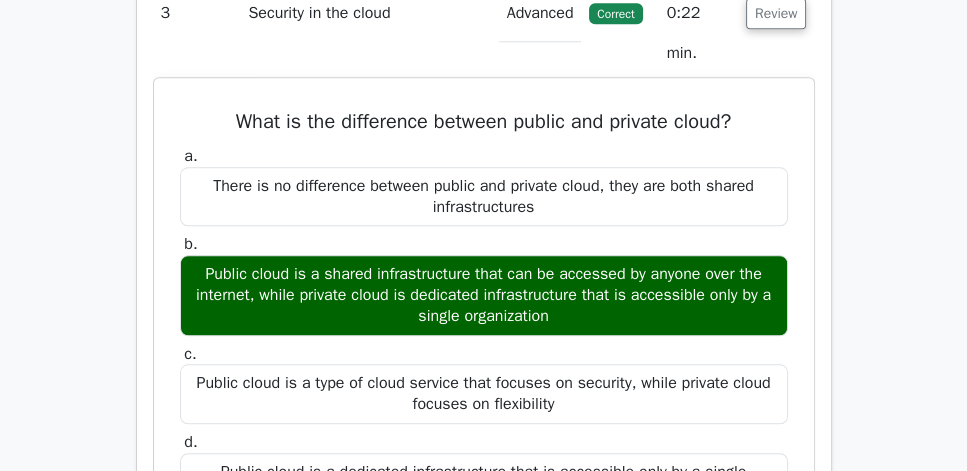 scroll, scrollTop: 1714, scrollLeft: 0, axis: vertical 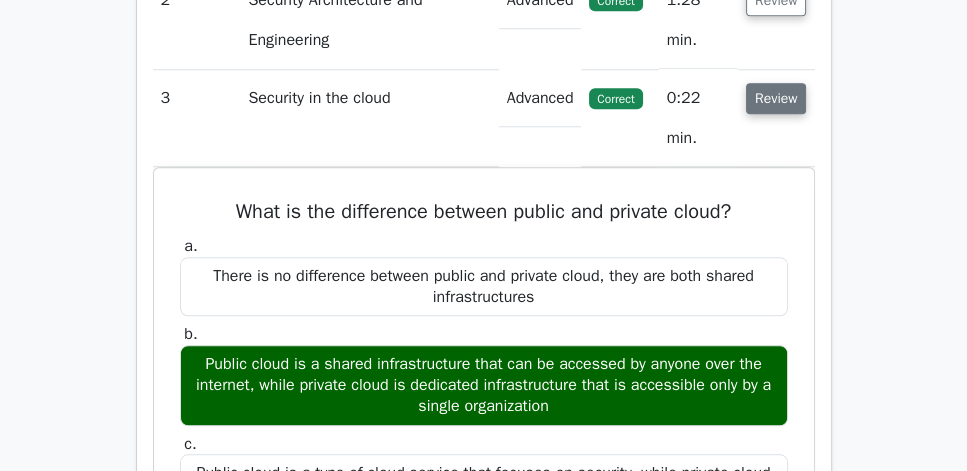 click on "Review" at bounding box center [776, 98] 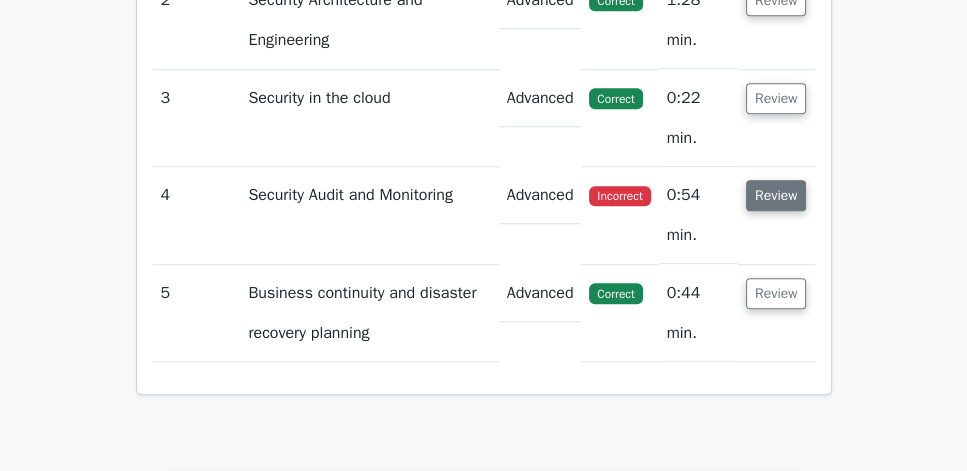 click on "Review" at bounding box center (776, 195) 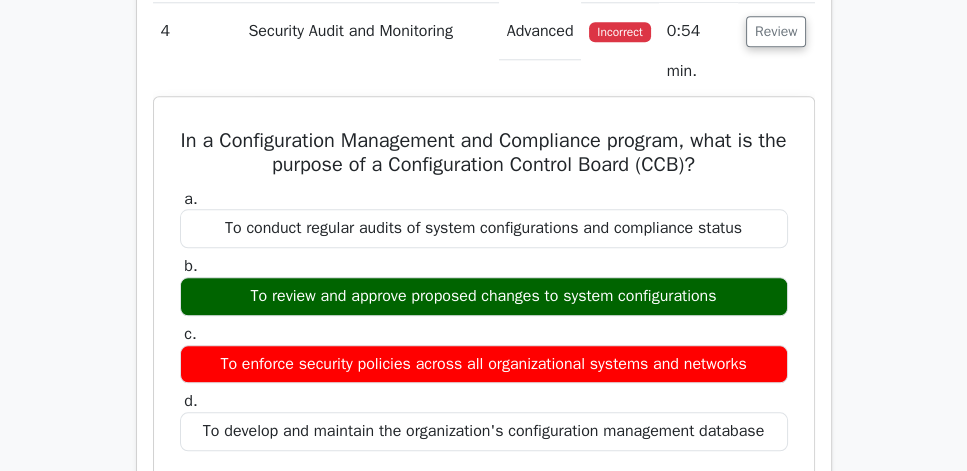 scroll, scrollTop: 1885, scrollLeft: 0, axis: vertical 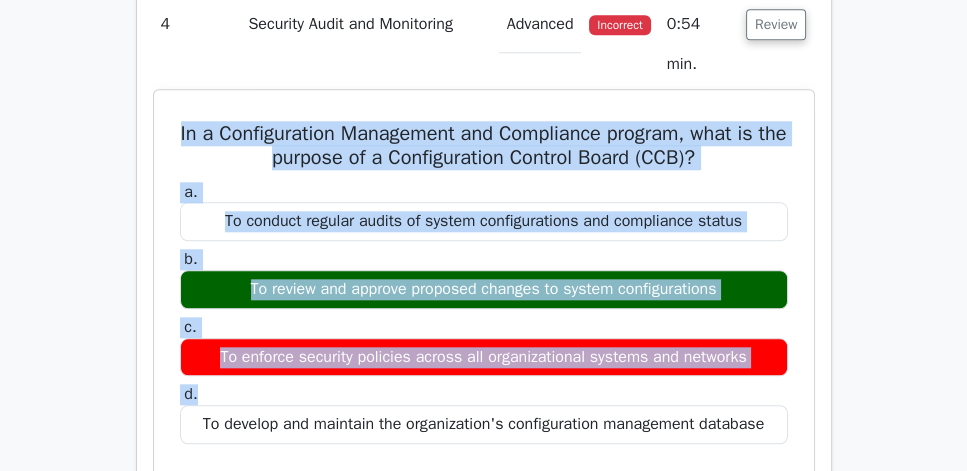 drag, startPoint x: 165, startPoint y: 175, endPoint x: 755, endPoint y: 425, distance: 640.78076 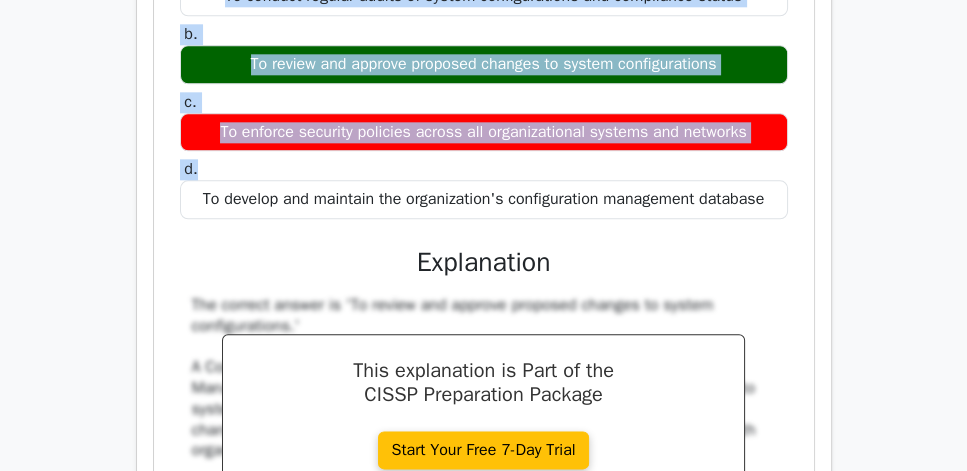 scroll, scrollTop: 2114, scrollLeft: 0, axis: vertical 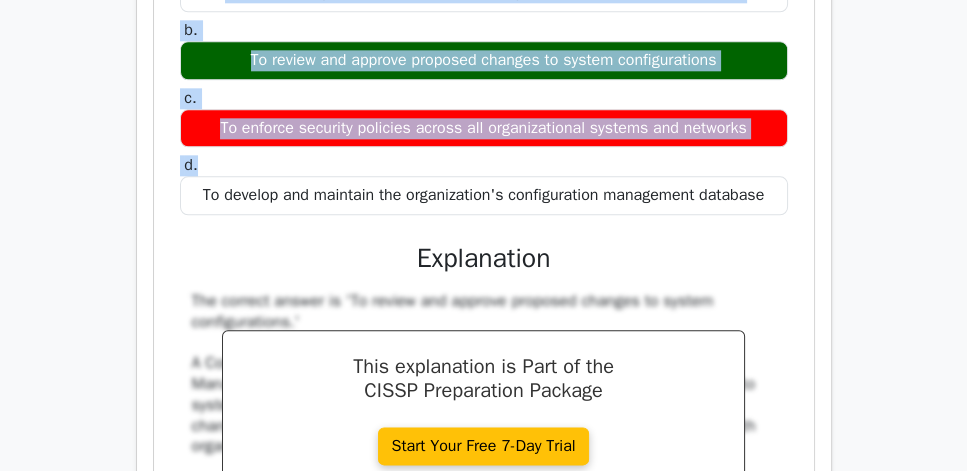 click on "To develop and maintain the organization's configuration management database" at bounding box center [484, 195] 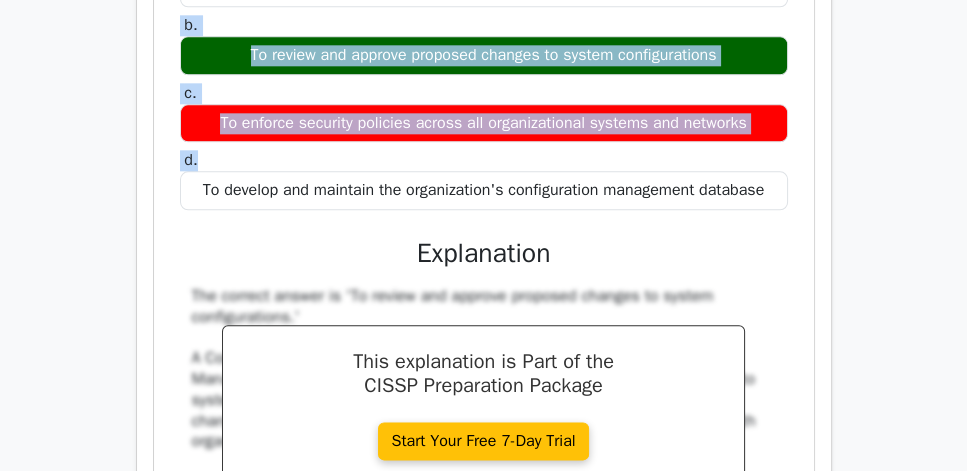 scroll, scrollTop: 2171, scrollLeft: 0, axis: vertical 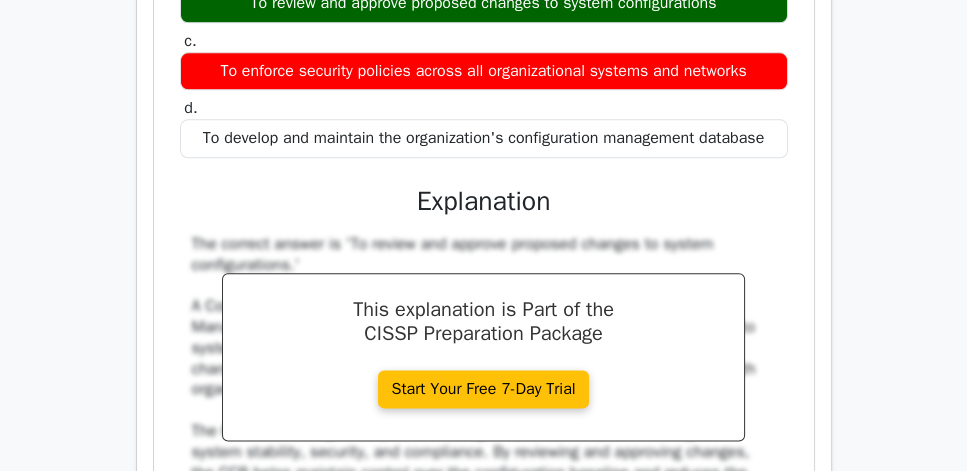 click on "In a Configuration Management and Compliance program, what is the purpose of a Configuration Control Board (CCB)?
a.
To conduct regular audits of system configurations and compliance status
b.
c. d." at bounding box center (484, 320) 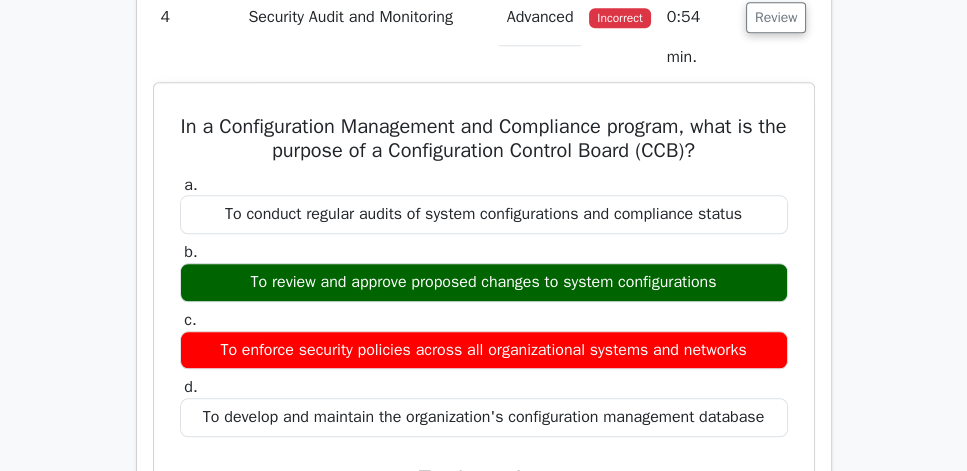 scroll, scrollTop: 1828, scrollLeft: 0, axis: vertical 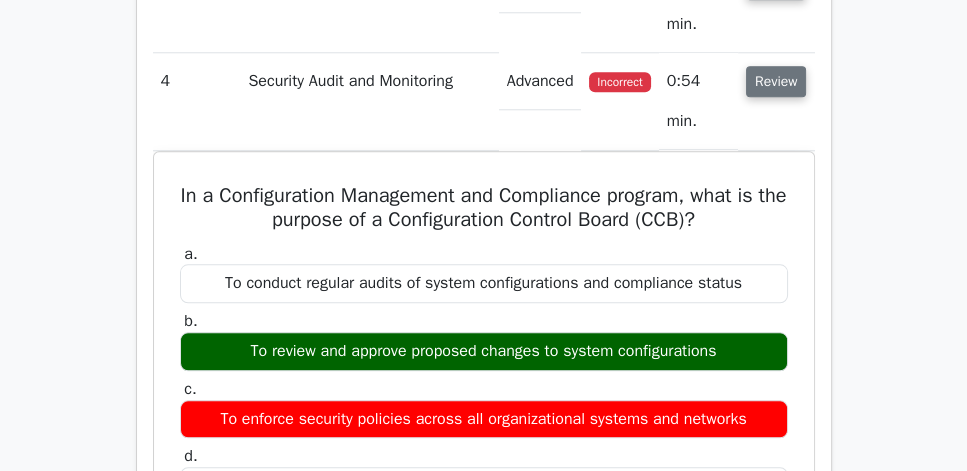 click on "Review" at bounding box center [776, 81] 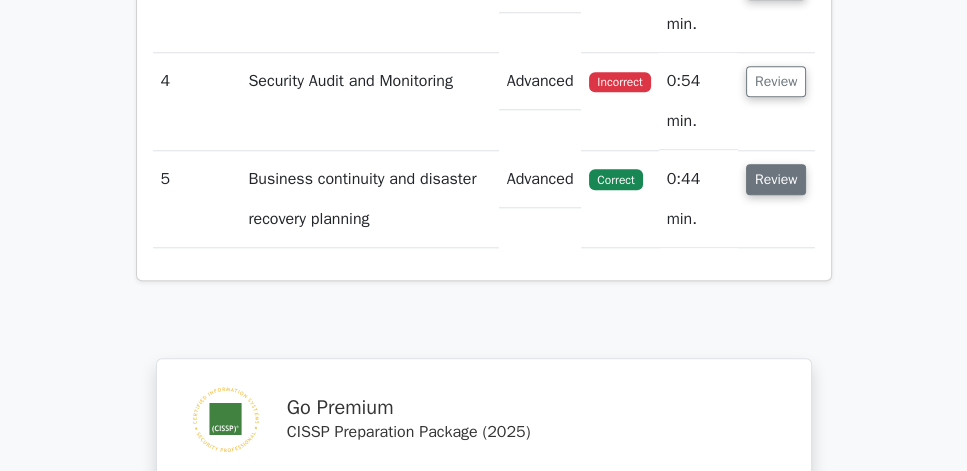 click on "Review" at bounding box center (776, 179) 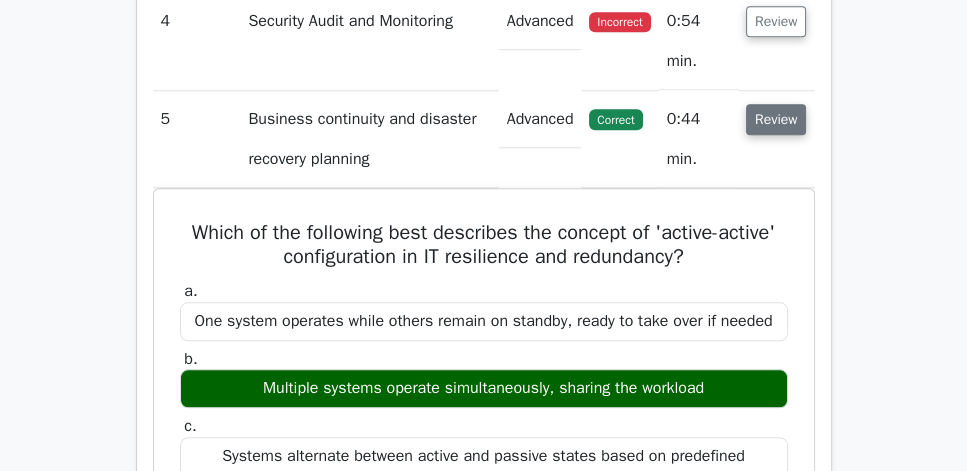 scroll, scrollTop: 2057, scrollLeft: 0, axis: vertical 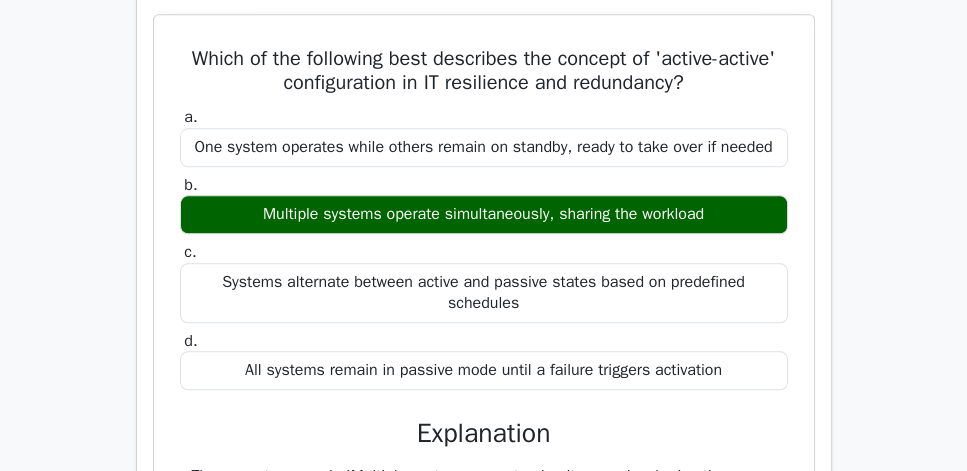 drag, startPoint x: 179, startPoint y: 98, endPoint x: 679, endPoint y: 430, distance: 600.18665 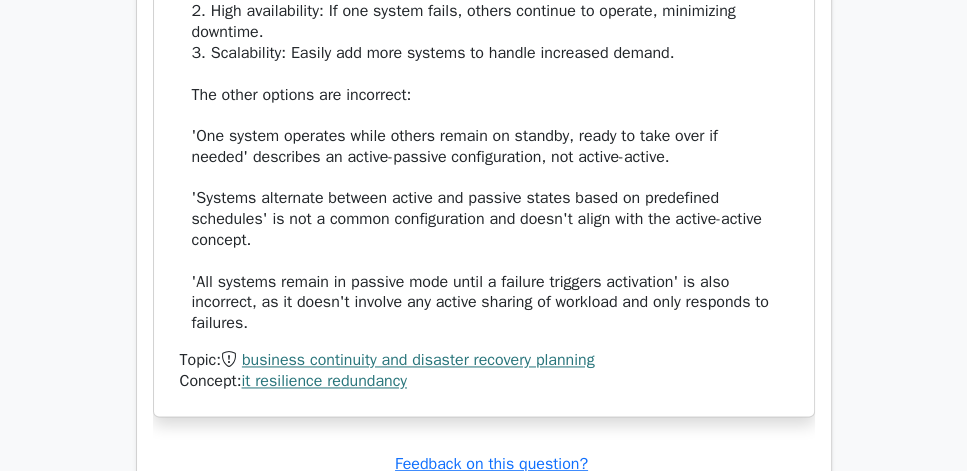 scroll, scrollTop: 2742, scrollLeft: 0, axis: vertical 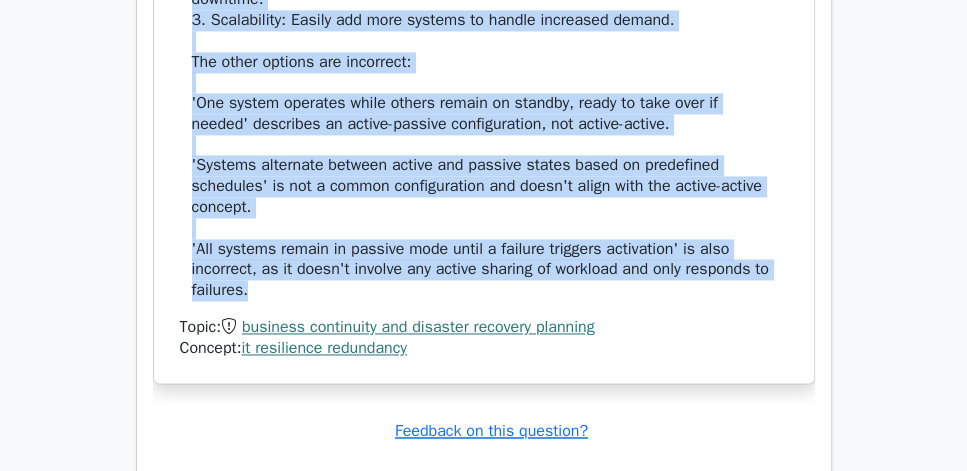 click on "The correct answer is 'Multiple systems operate simultaneously, sharing the workload.' An active-active configuration in IT resilience and redundancy refers to a setup where multiple systems or nodes are running simultaneously and actively sharing the workload. This approach provides several benefits: [NUMBER] Load balancing: Distributes traffic or processing across multiple systems, improving performance and resource utilization. [NUMBER] High availability: If one system fails, others continue to operate, minimizing downtime. [NUMBER] Scalability: Easily add more systems to handle increased demand. The other options are incorrect: 'One system operates while others remain on standby, ready to take over if needed' describes an active-passive configuration, not active-active. 'Systems alternate between active and passive states based on predefined schedules' is not a common configuration and doesn't align with the active-active concept." at bounding box center (484, 41) 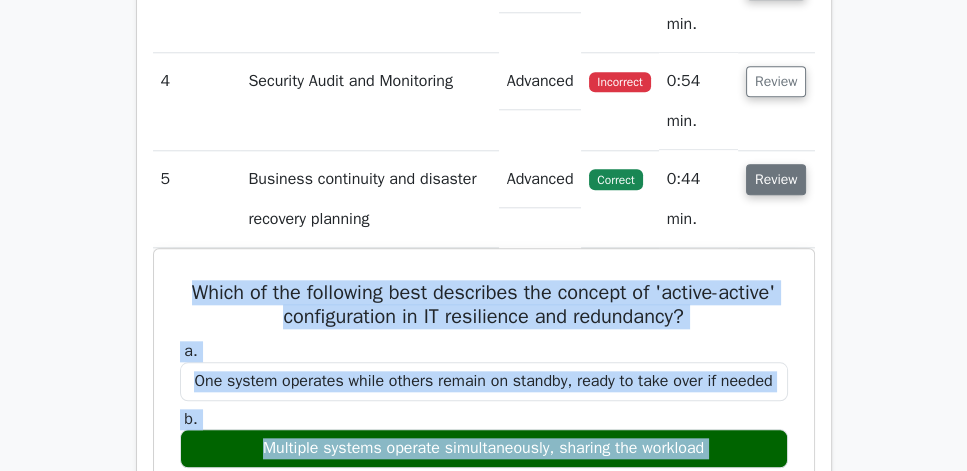 click on "Review" at bounding box center [776, 179] 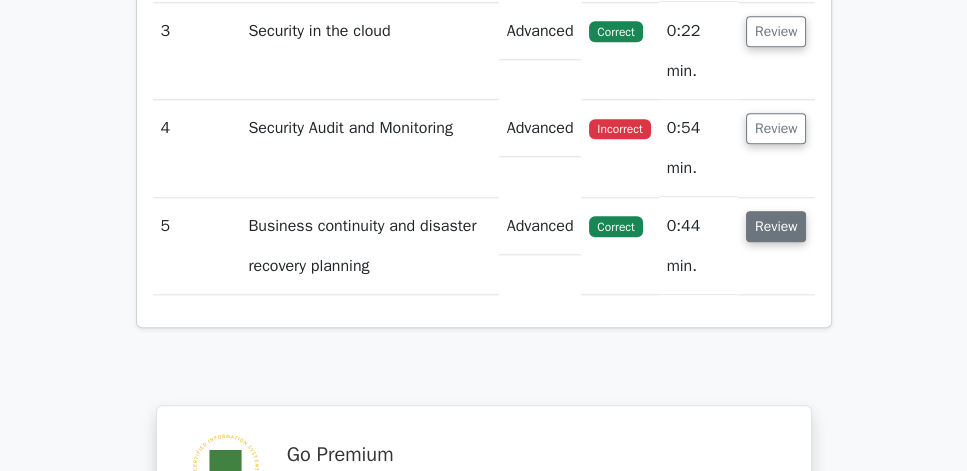 scroll, scrollTop: 1714, scrollLeft: 0, axis: vertical 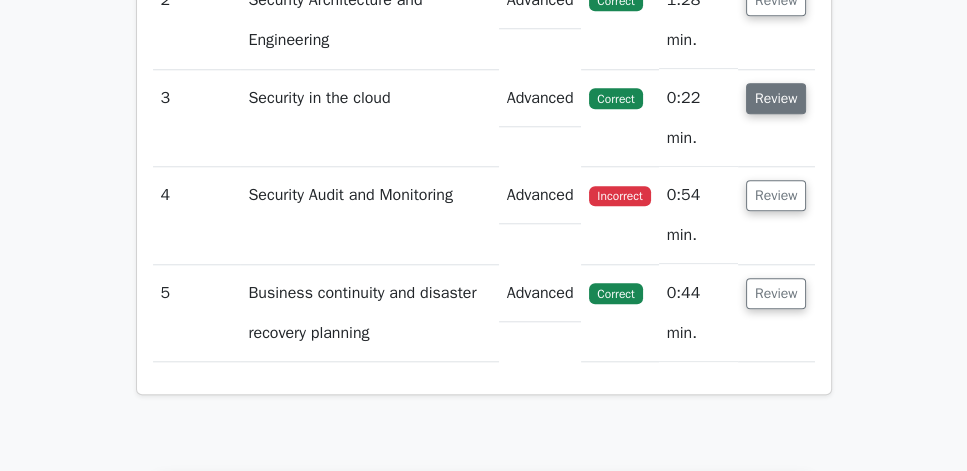 click on "Review" at bounding box center [776, 98] 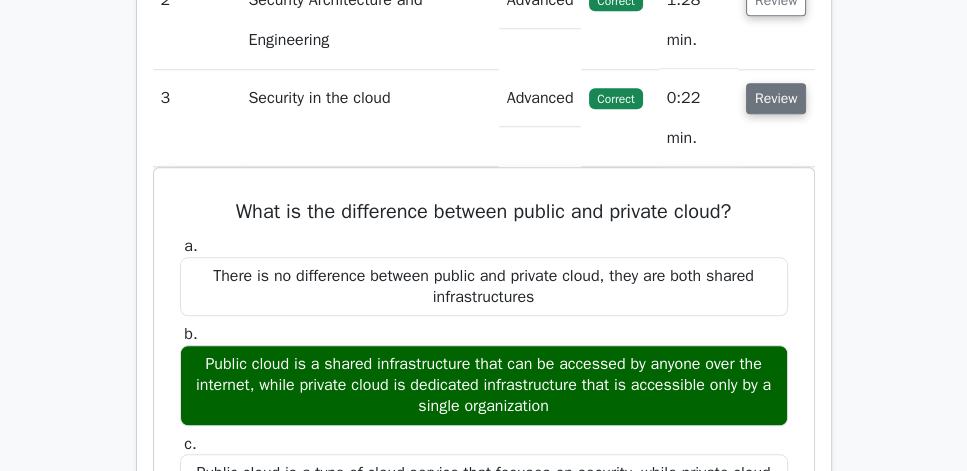 click on "Review" at bounding box center (776, 98) 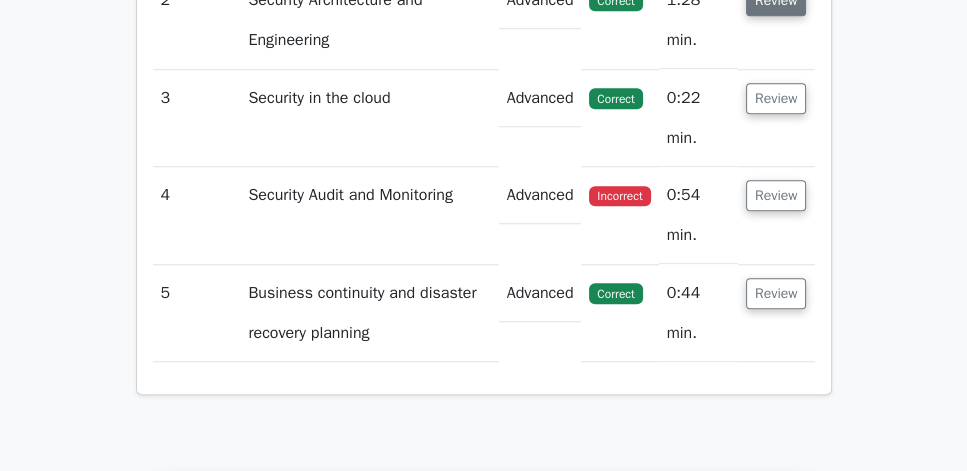 click on "Review" at bounding box center [776, 0] 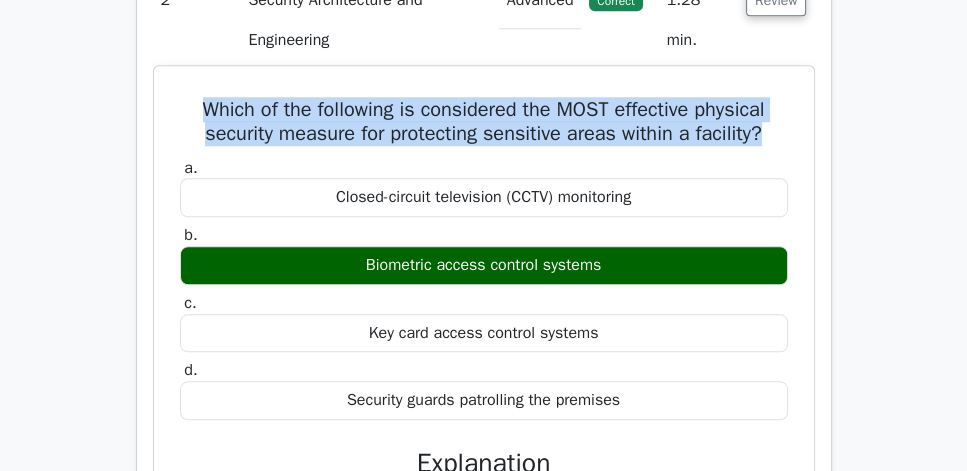 drag, startPoint x: 195, startPoint y: 147, endPoint x: 758, endPoint y: 195, distance: 565.0425 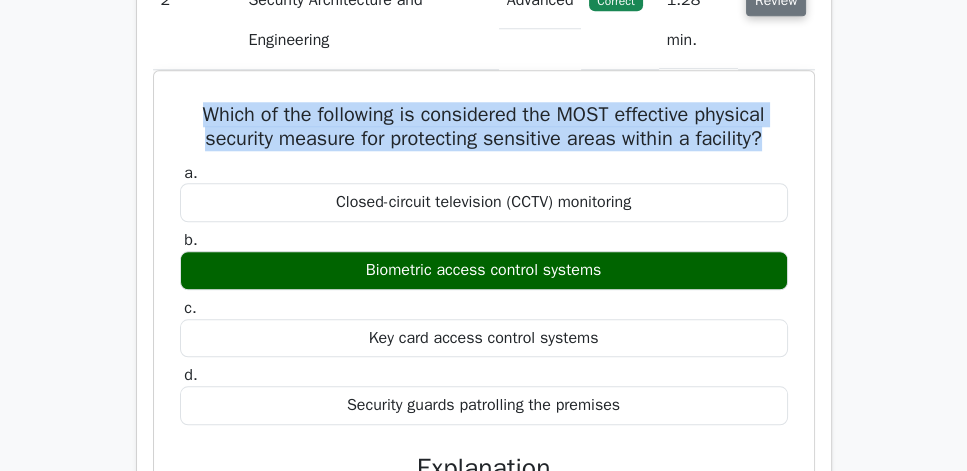 click on "Review" at bounding box center (776, 0) 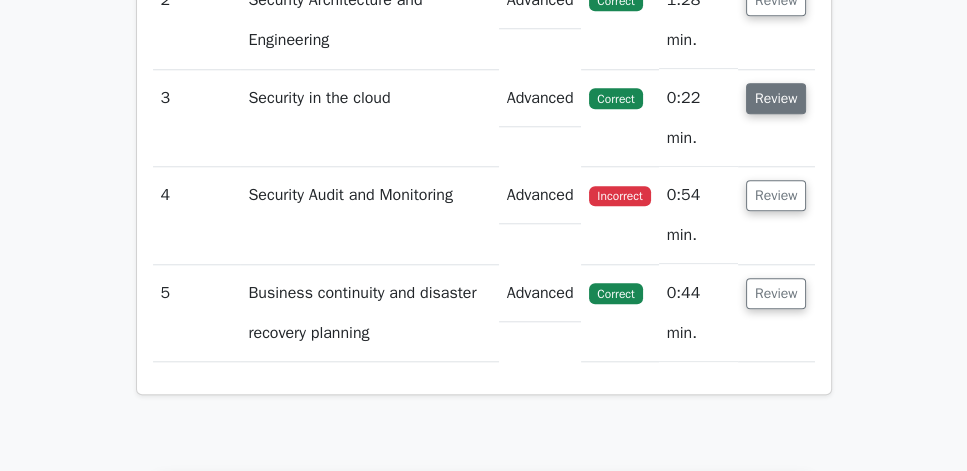 click on "Review" at bounding box center [776, 98] 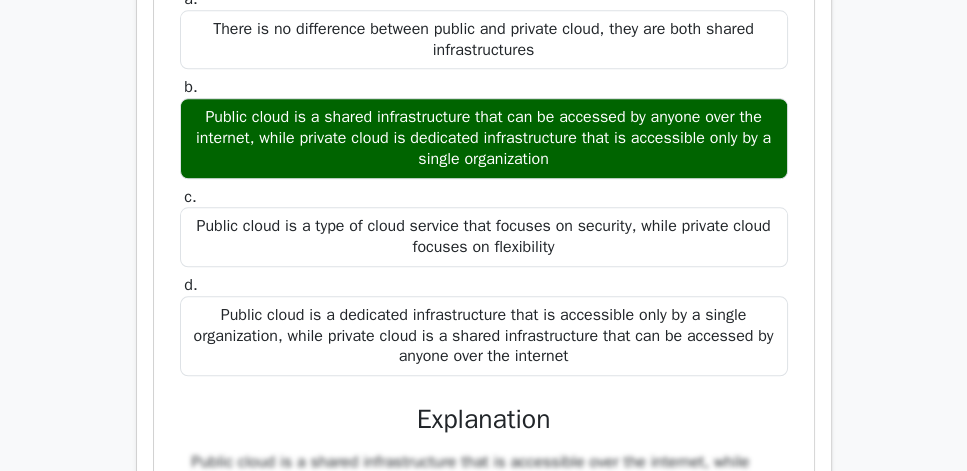 scroll, scrollTop: 1942, scrollLeft: 0, axis: vertical 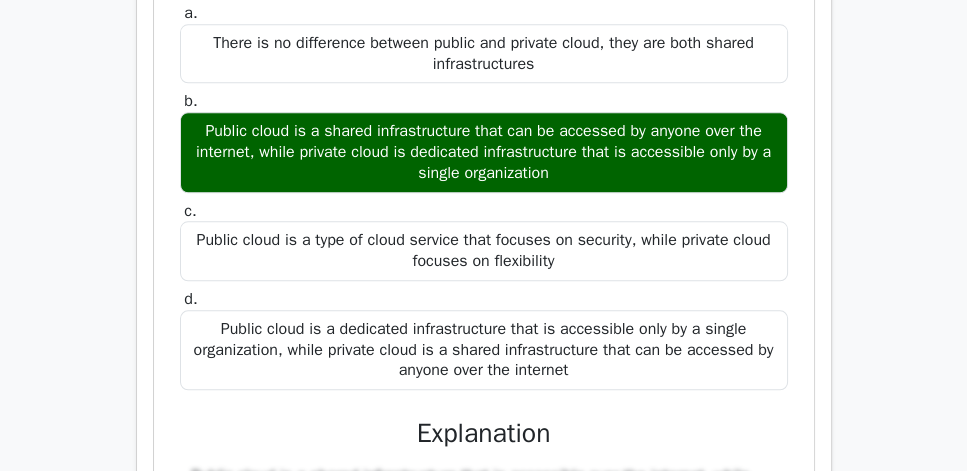 drag, startPoint x: 624, startPoint y: 226, endPoint x: 512, endPoint y: 226, distance: 112 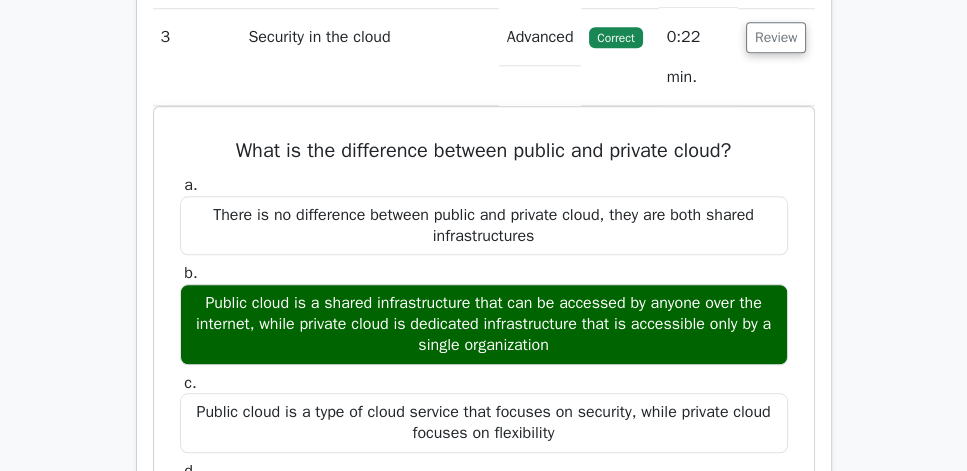 scroll, scrollTop: 1771, scrollLeft: 0, axis: vertical 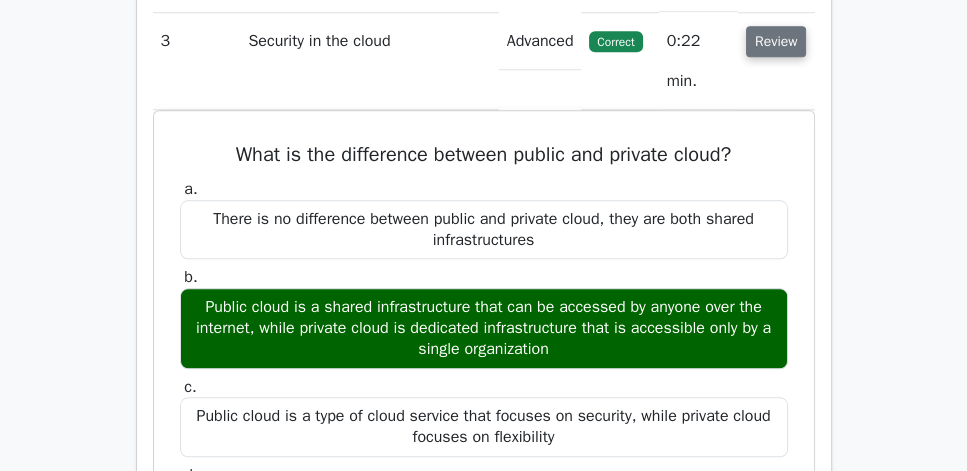 click on "Review" at bounding box center [776, 41] 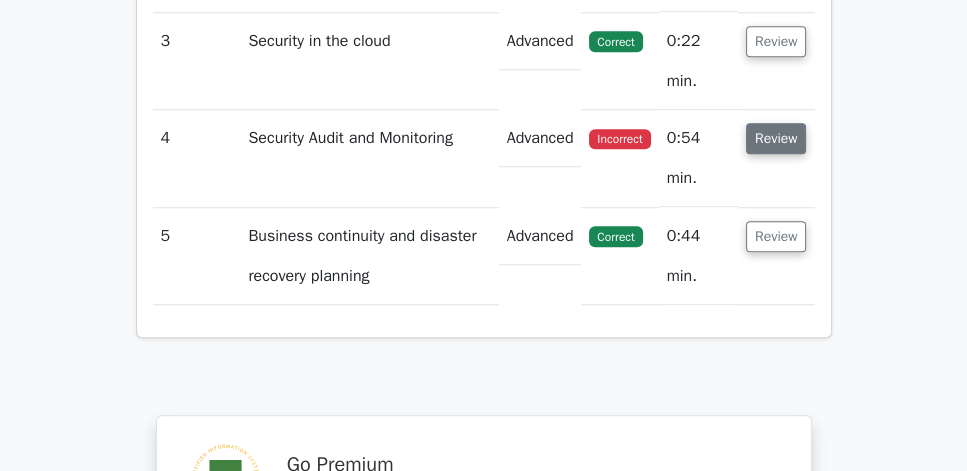 click on "Review" at bounding box center [776, 138] 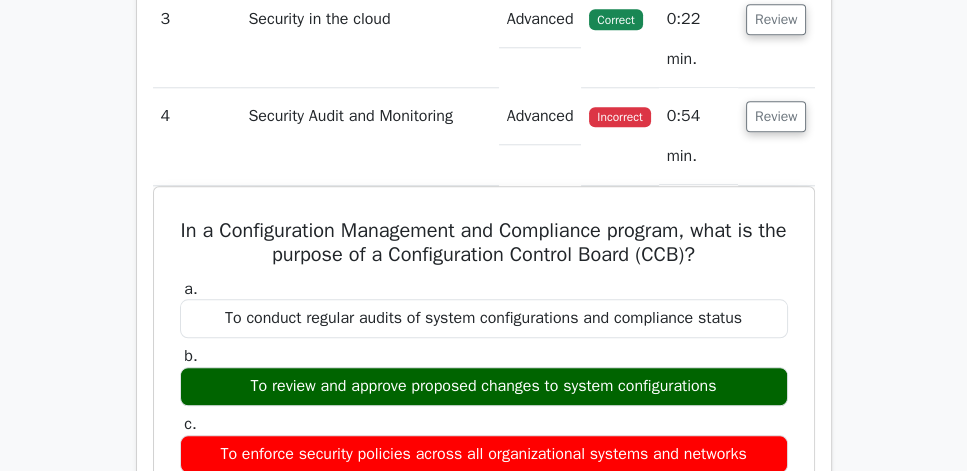 scroll, scrollTop: 1885, scrollLeft: 0, axis: vertical 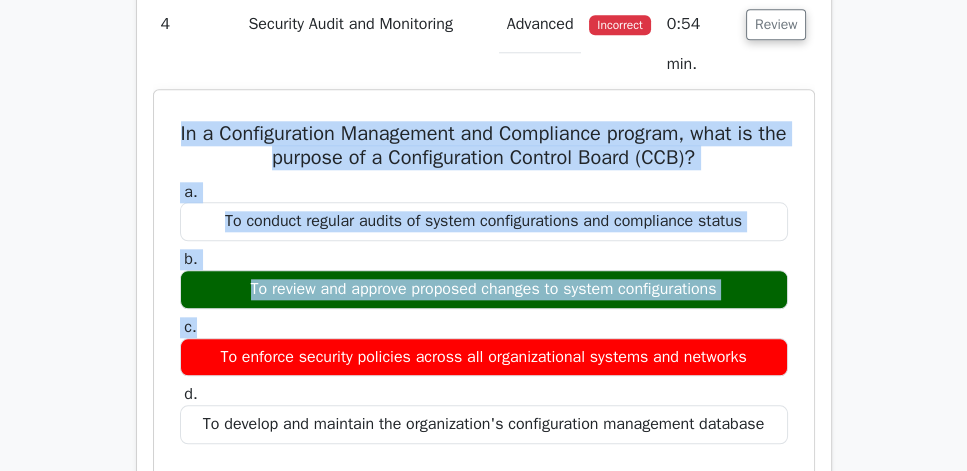 drag, startPoint x: 180, startPoint y: 172, endPoint x: 588, endPoint y: 357, distance: 447.98325 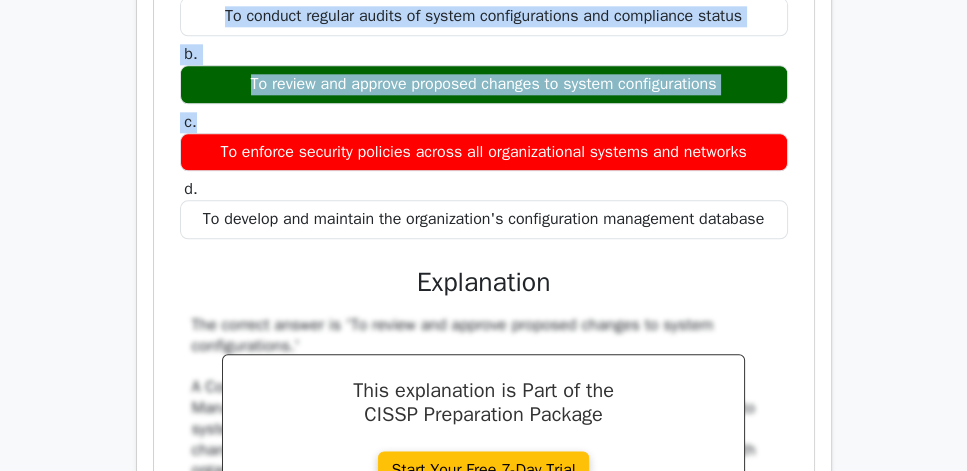 scroll, scrollTop: 2171, scrollLeft: 0, axis: vertical 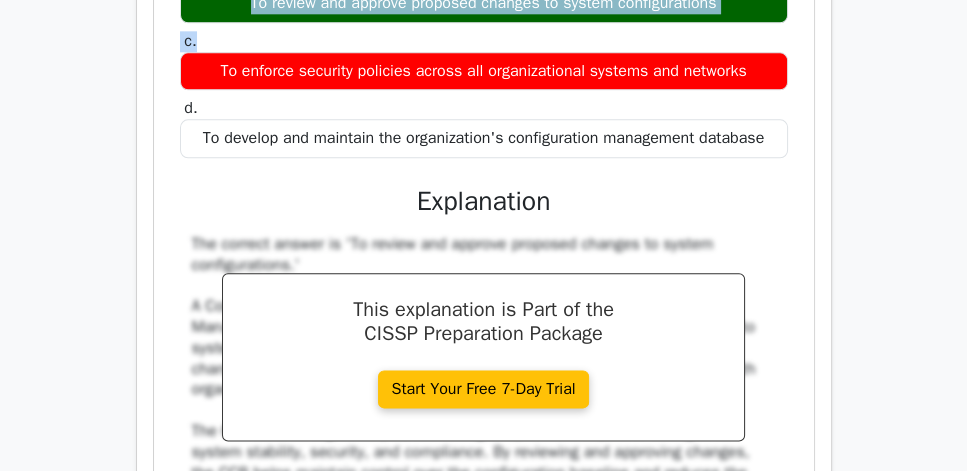 click on "To develop and maintain the organization's configuration management database" at bounding box center [484, 138] 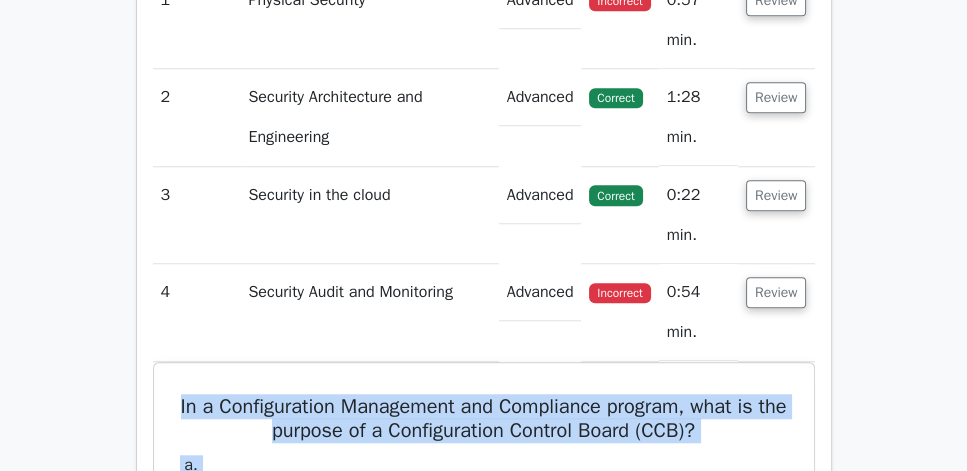 scroll, scrollTop: 1600, scrollLeft: 0, axis: vertical 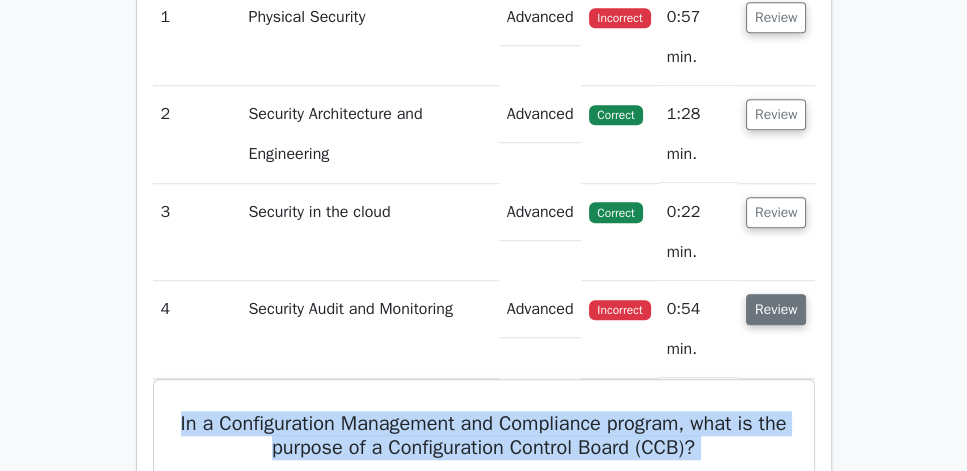 click on "Review" at bounding box center [776, 309] 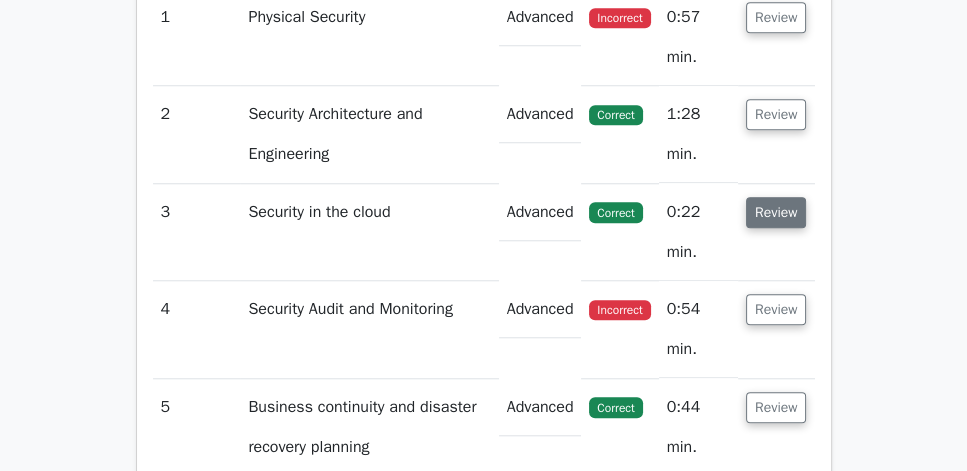 click on "Review" at bounding box center [776, 212] 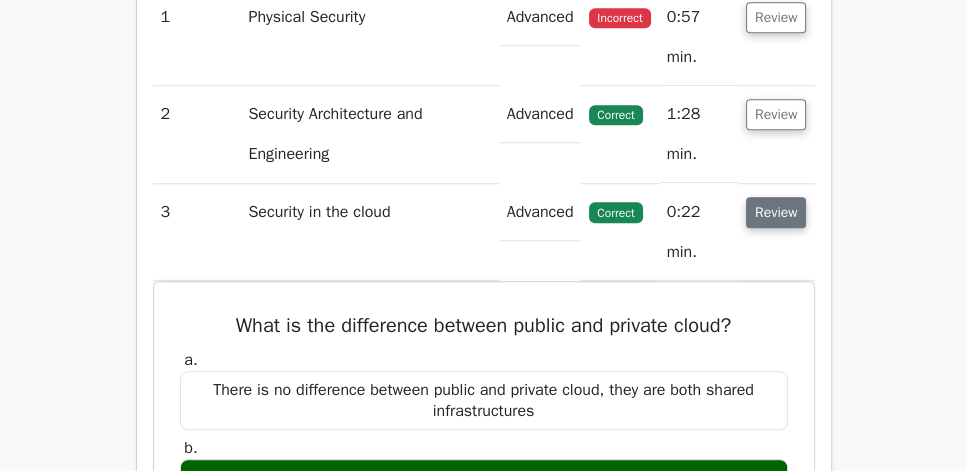 click on "Review" at bounding box center (776, 212) 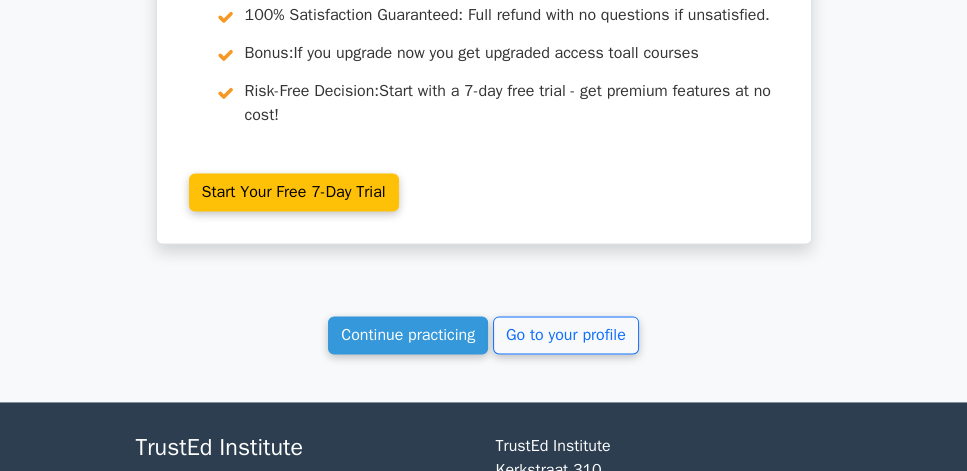 scroll, scrollTop: 2457, scrollLeft: 0, axis: vertical 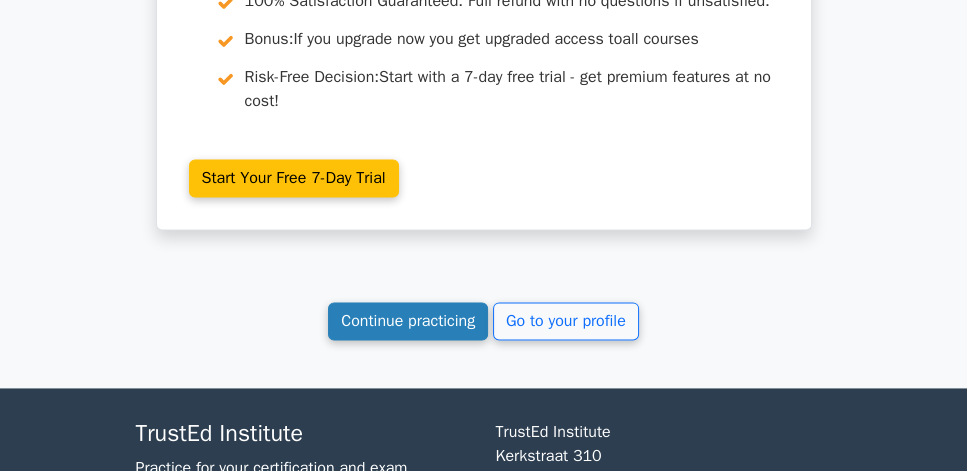 click on "Continue practicing" at bounding box center (408, 321) 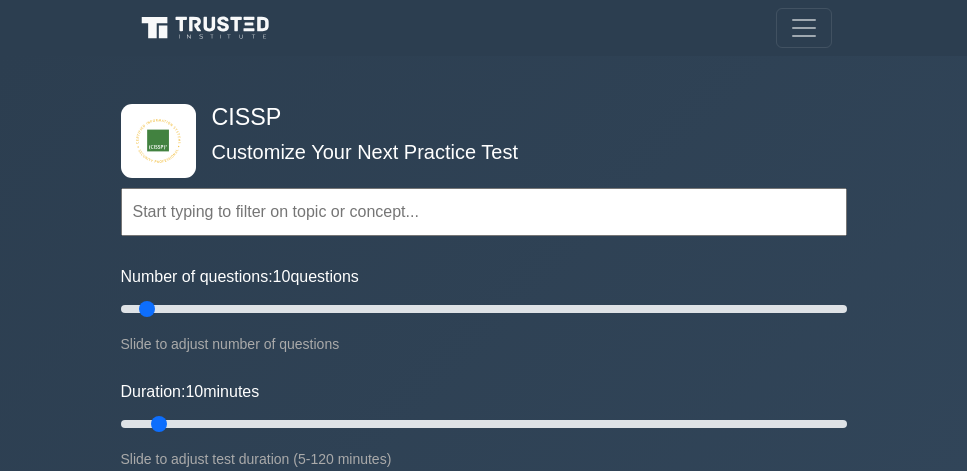 scroll, scrollTop: 0, scrollLeft: 0, axis: both 